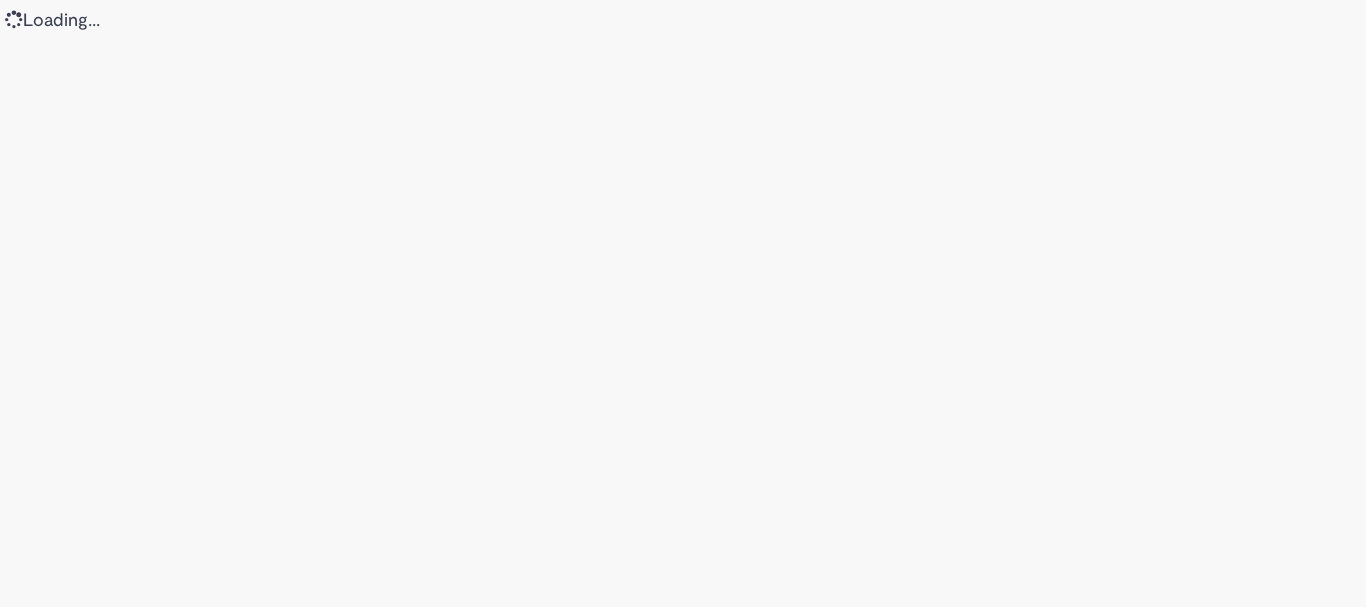 scroll, scrollTop: 0, scrollLeft: 0, axis: both 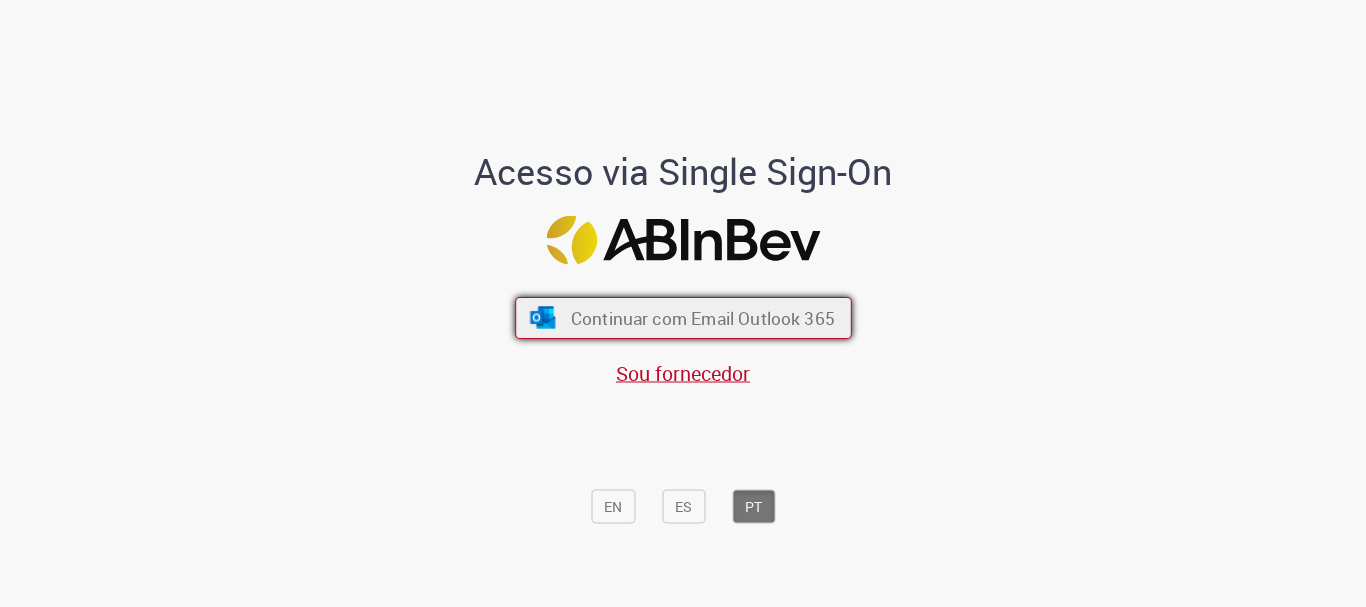 click on "Continuar com Email Outlook 365" at bounding box center (702, 318) 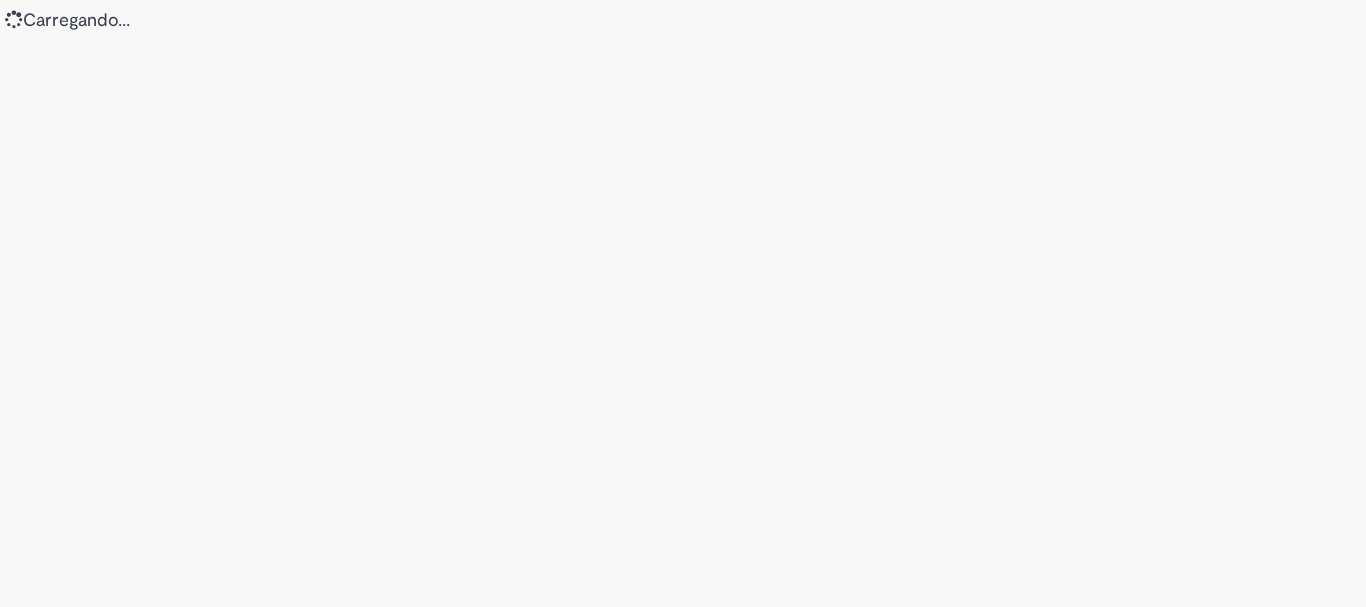 scroll, scrollTop: 0, scrollLeft: 0, axis: both 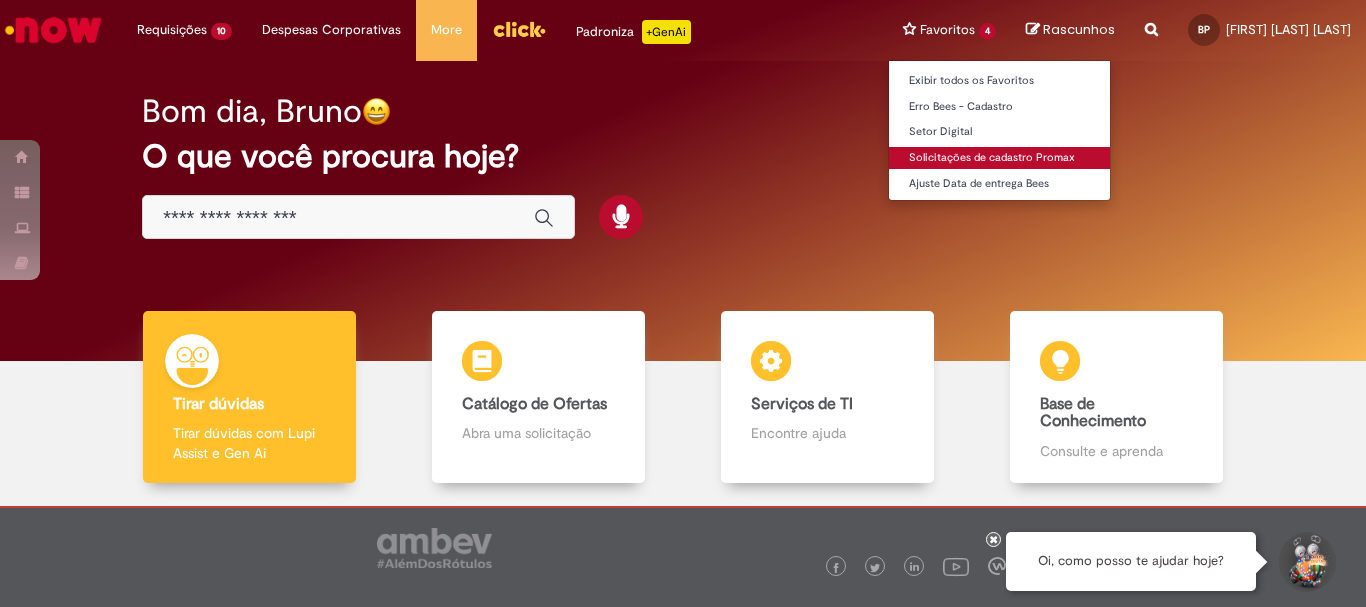 click on "Solicitações de cadastro Promax" at bounding box center [999, 158] 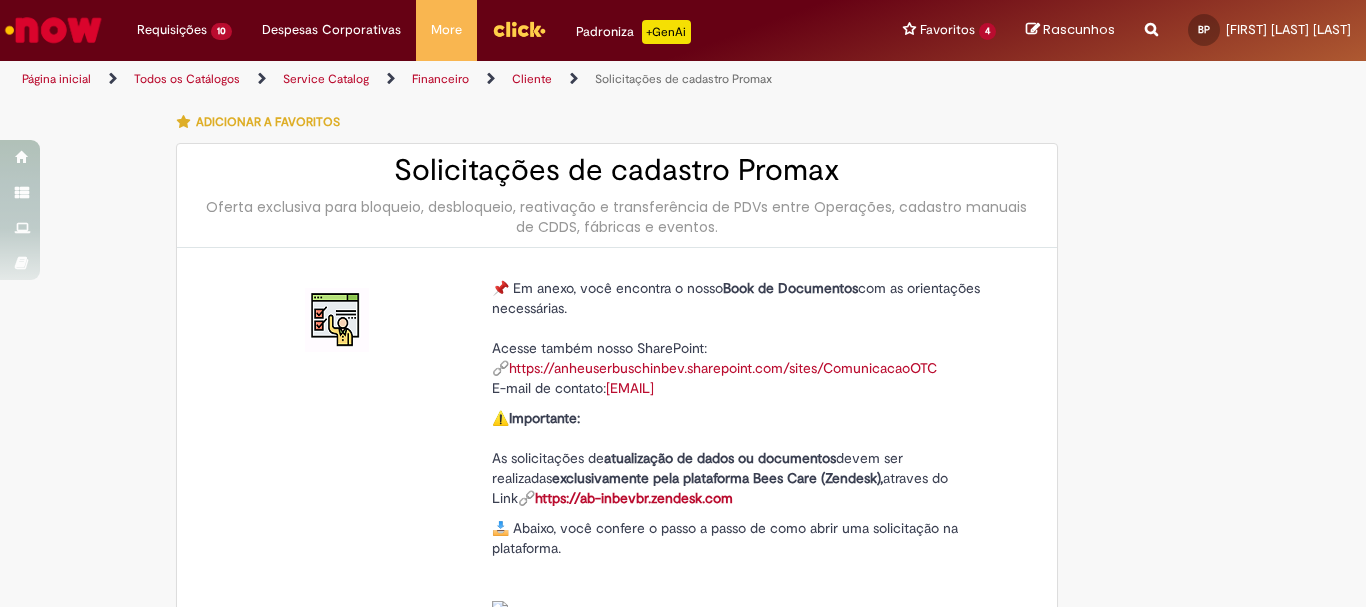 type on "********" 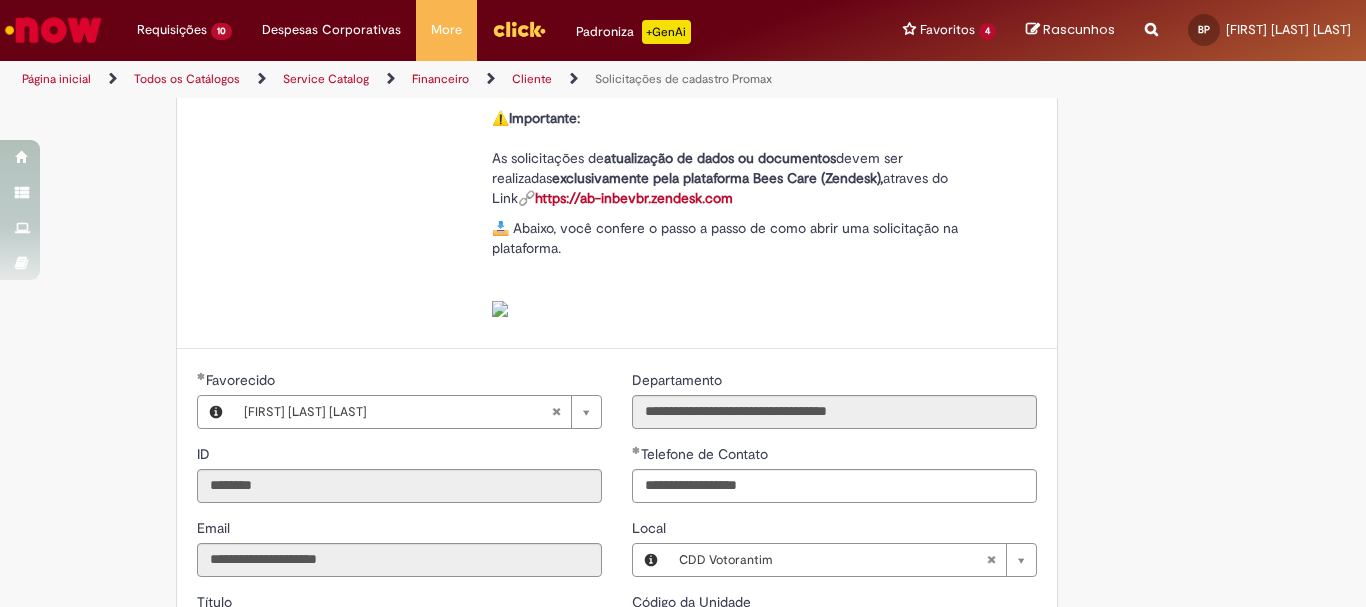 type on "**********" 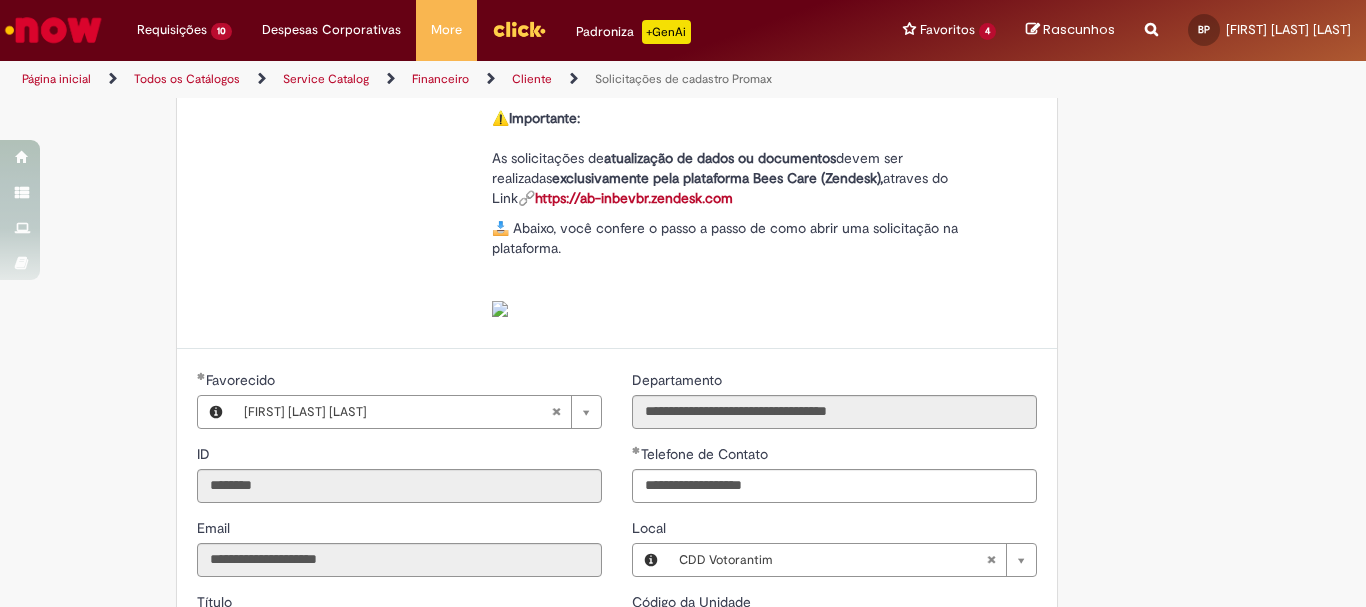 scroll, scrollTop: 600, scrollLeft: 0, axis: vertical 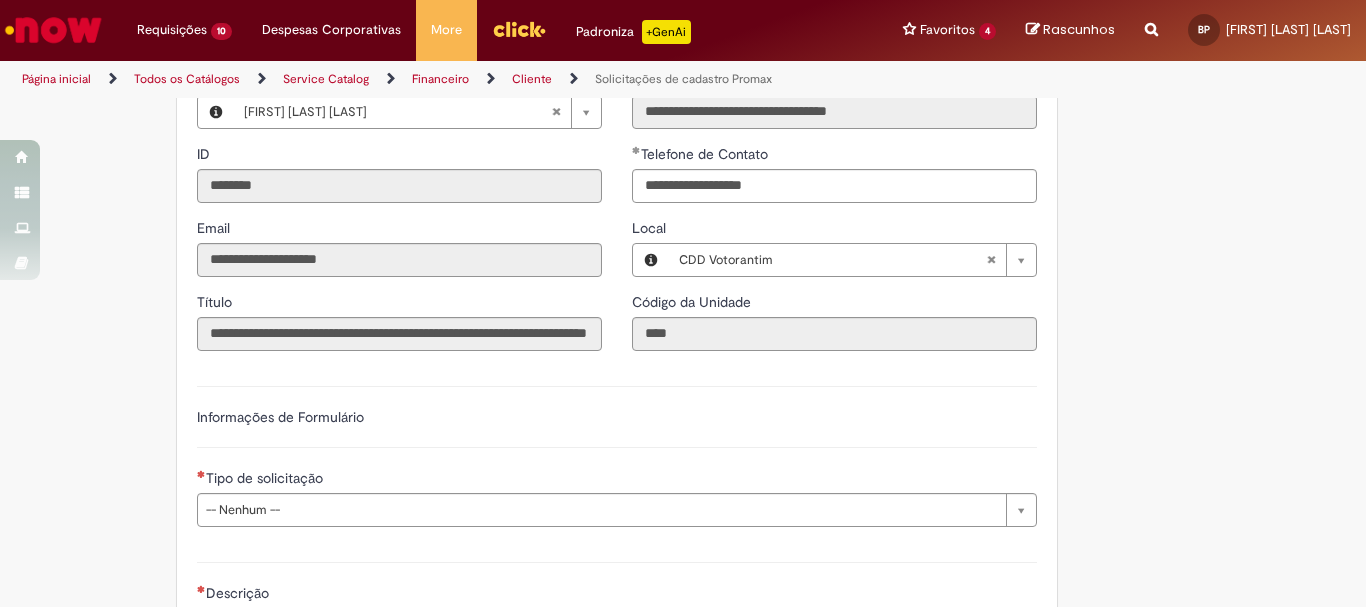 click on "Tipo de solicitação" at bounding box center (617, 480) 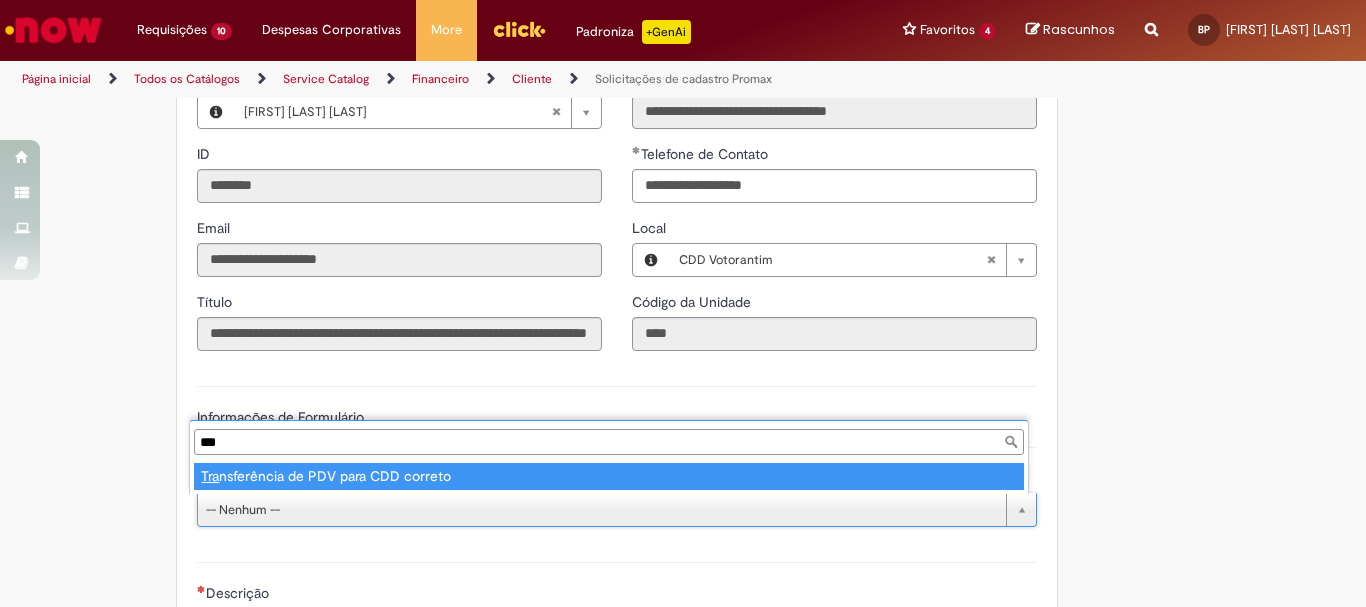 type on "***" 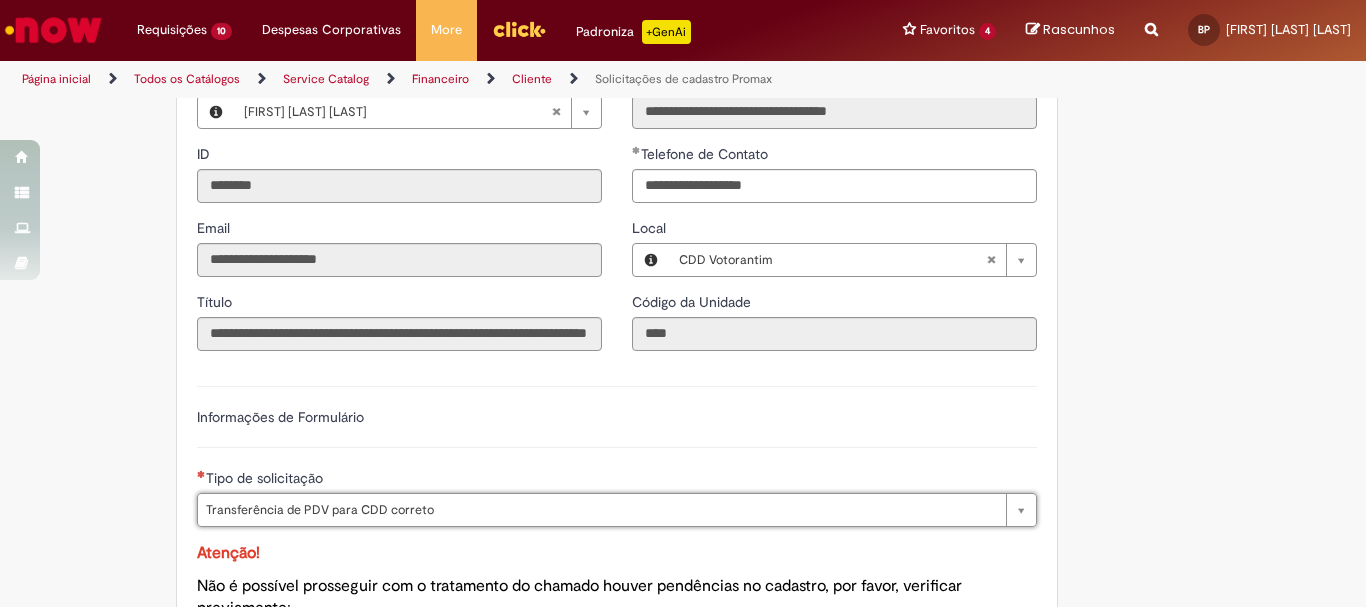type on "**********" 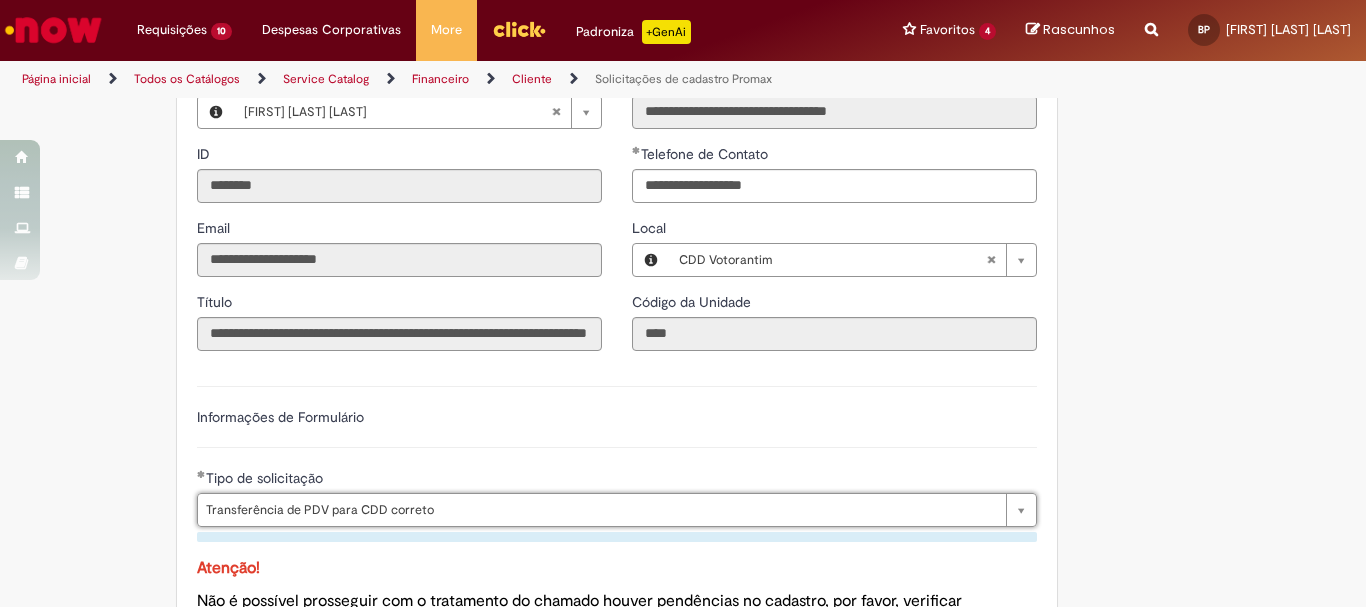 scroll, scrollTop: 1000, scrollLeft: 0, axis: vertical 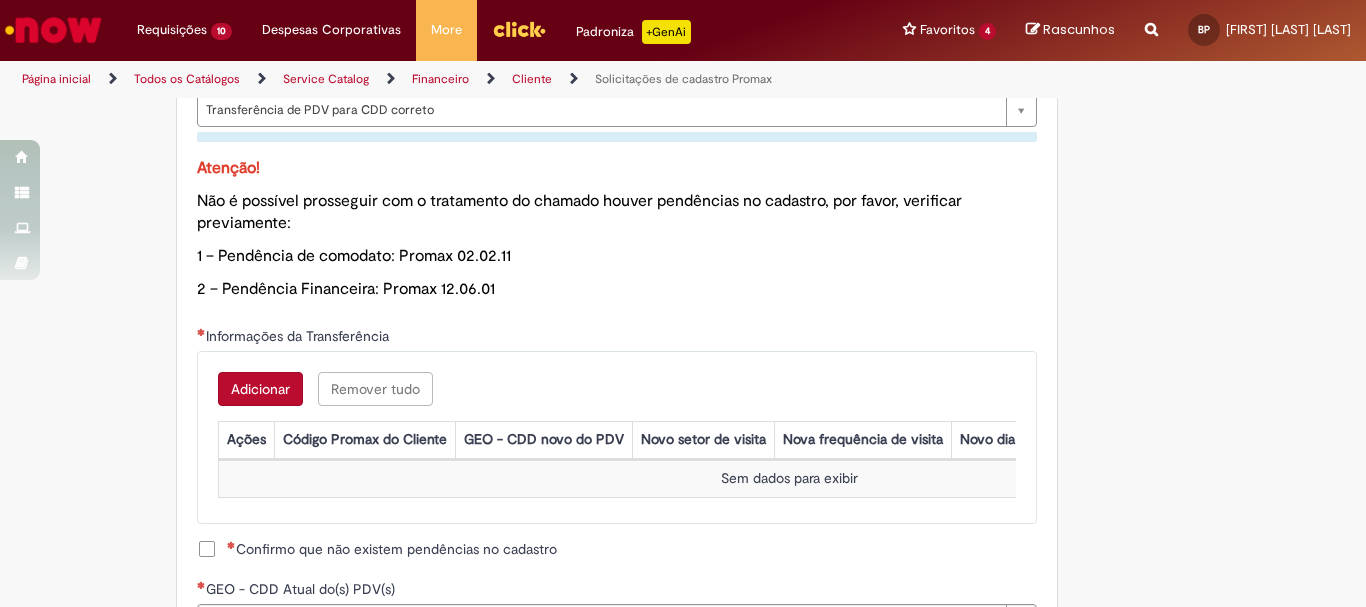 drag, startPoint x: 0, startPoint y: 432, endPoint x: 212, endPoint y: 393, distance: 215.55742 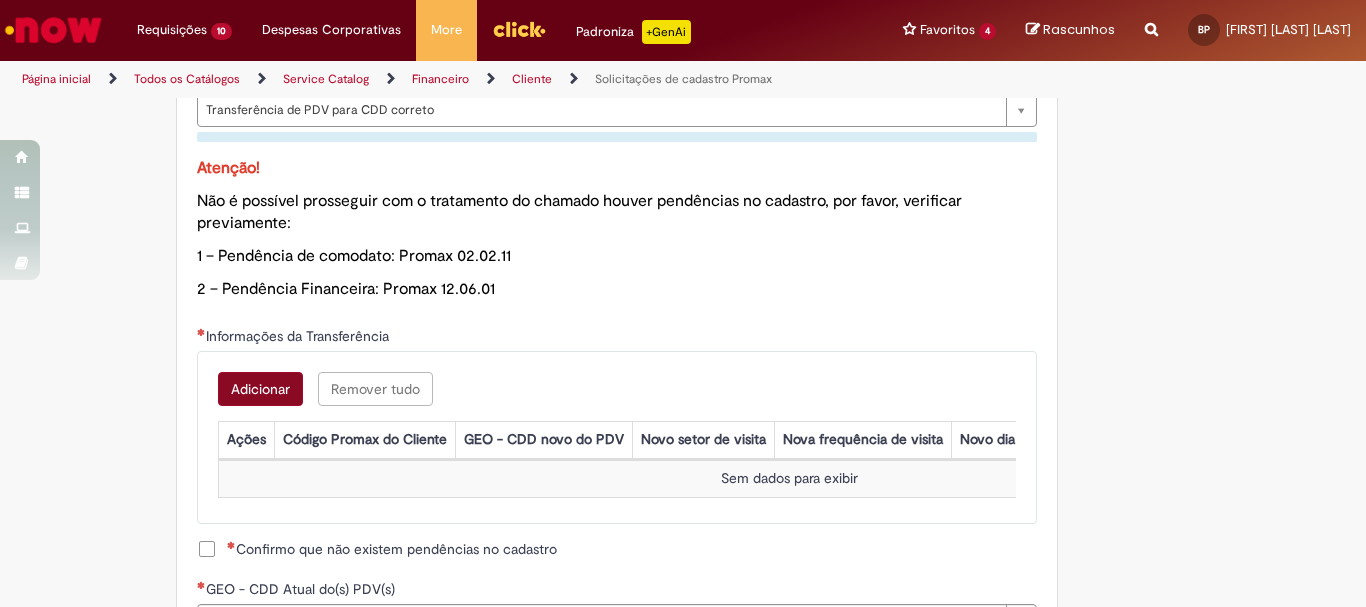 click on "Tire dúvidas com LupiAssist    +GenAI
Oi! Eu sou LupiAssist, uma Inteligência Artificial Generativa em constante aprendizado   Meu conteúdo é monitorado para trazer uma melhor experiência
Dúvidas comuns:
Só mais um instante, estou consultando nossas bases de conhecimento  e escrevendo a melhor resposta pra você!
Title
Lorem ipsum dolor sit amet    Fazer uma nova pergunta
Gerei esta resposta utilizando IA Generativa em conjunto com os nossos padrões. Em caso de divergência, os documentos oficiais prevalecerão.
Saiba mais em:
Ou ligue para:
E aí, te ajudei?
Sim, obrigado!" at bounding box center [683, 119] 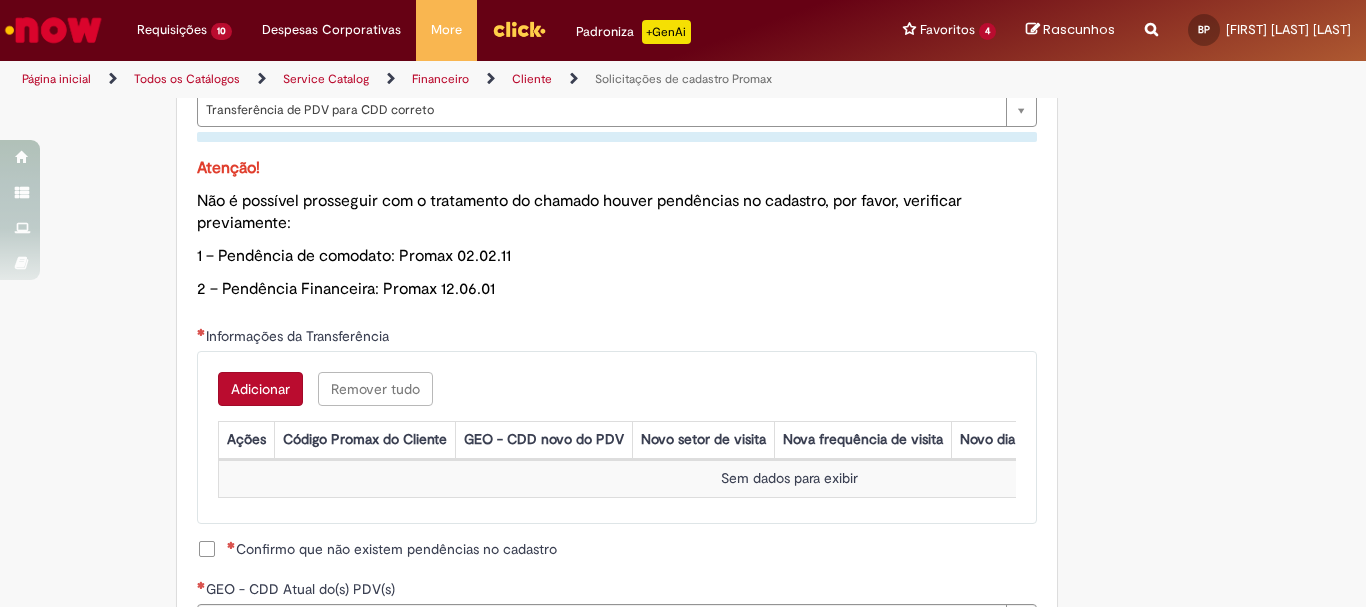 click on "Adicionar" at bounding box center (260, 389) 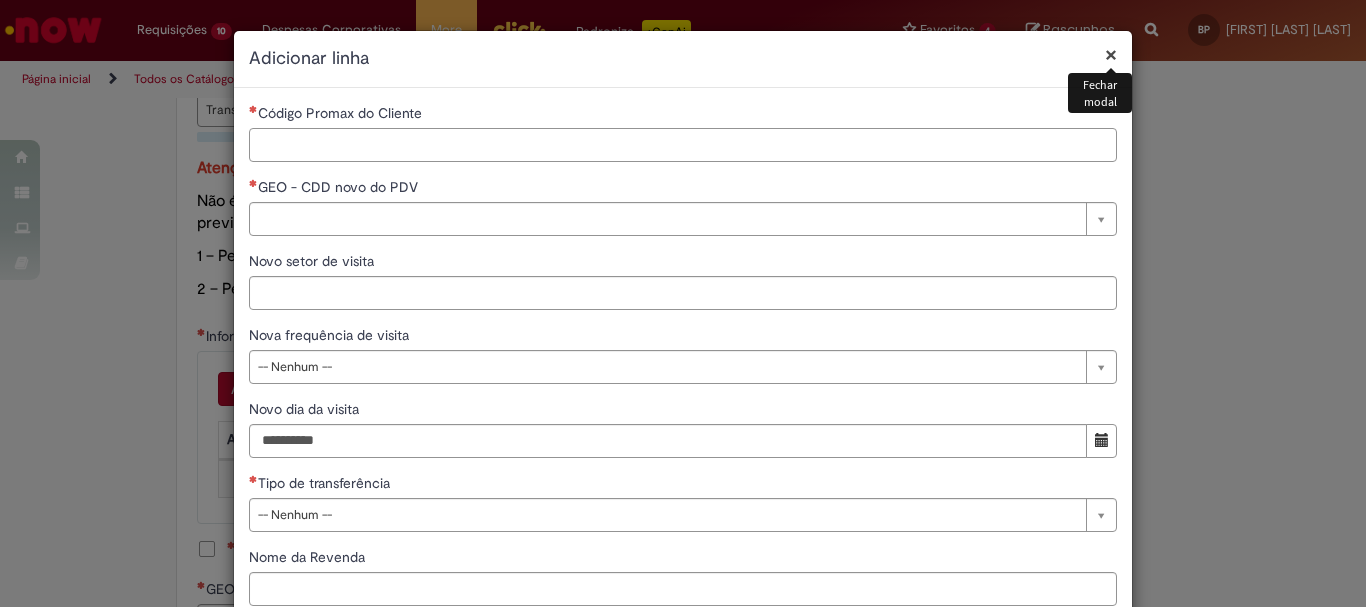 click on "Código Promax do Cliente" at bounding box center [683, 145] 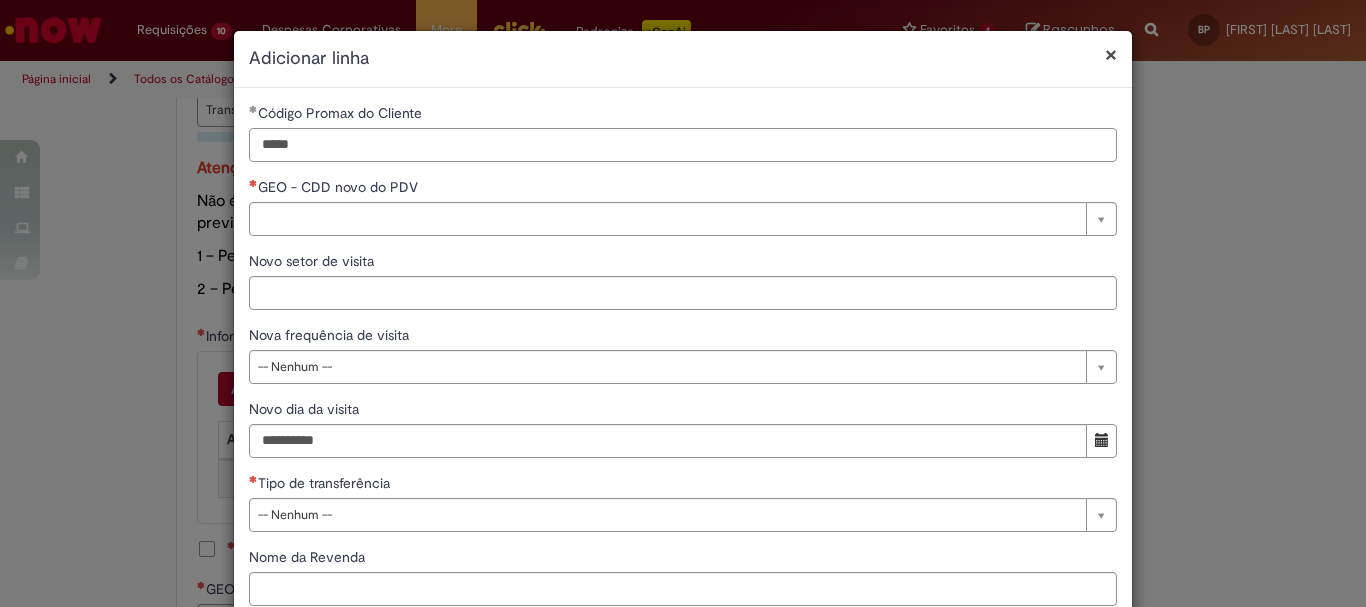 type on "*****" 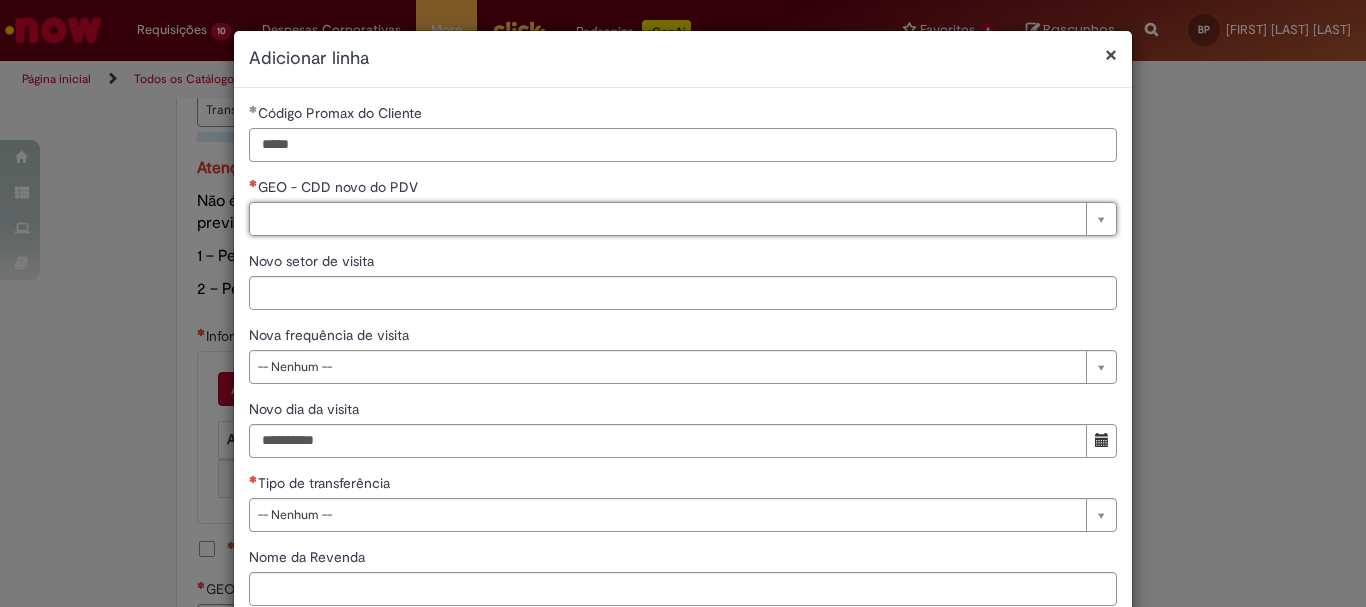 click on "*****" at bounding box center (683, 145) 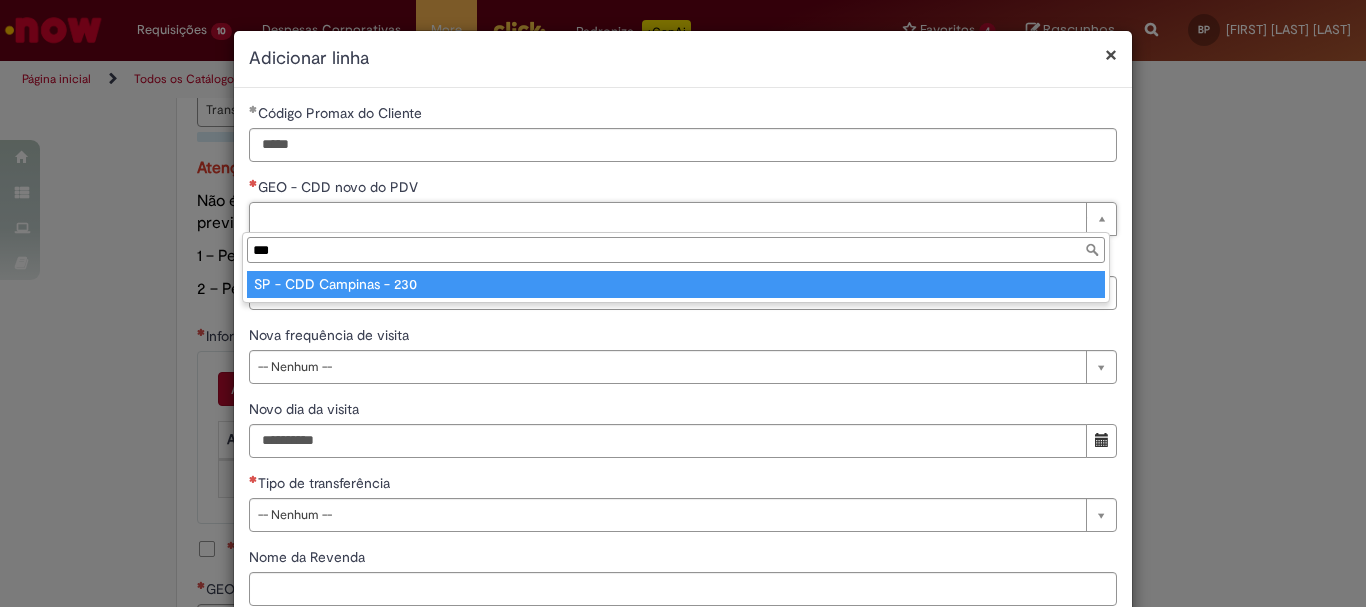 type on "***" 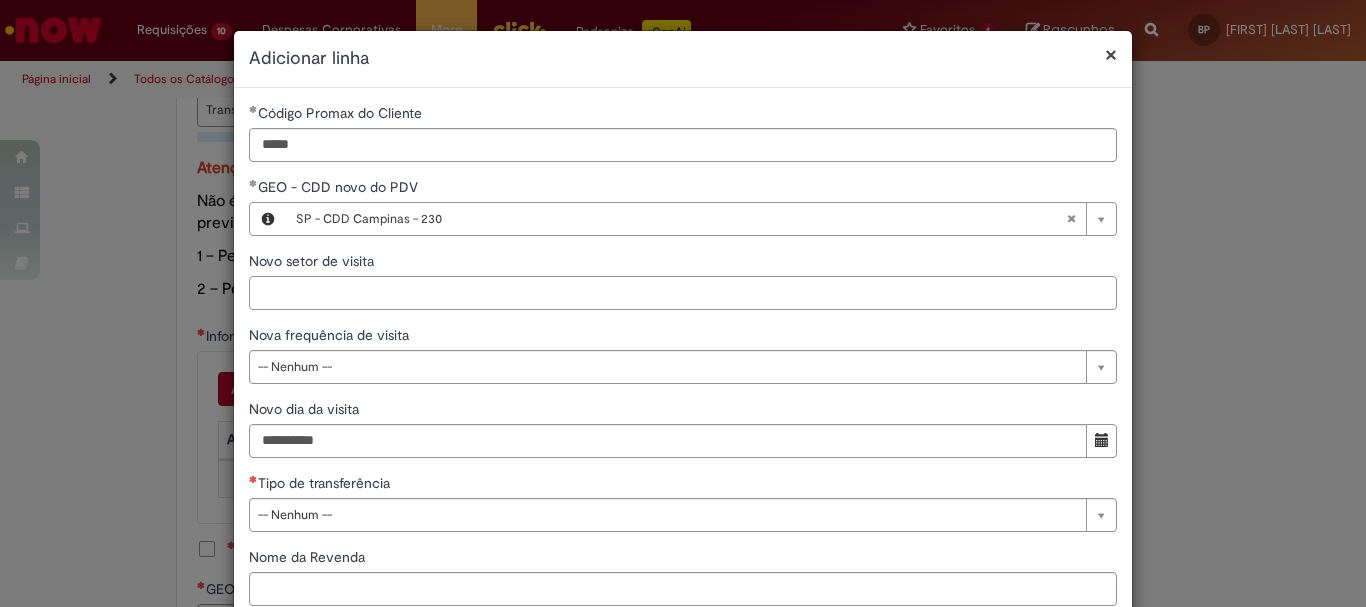 click on "Novo setor de visita" at bounding box center [683, 293] 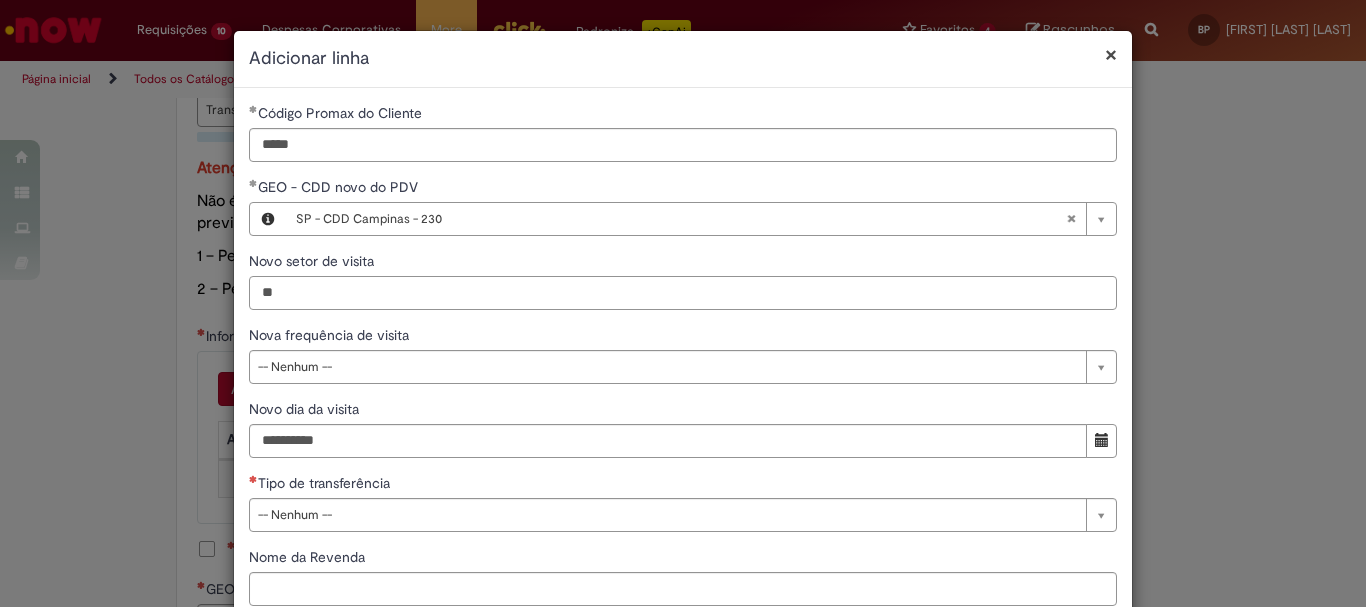 type on "**" 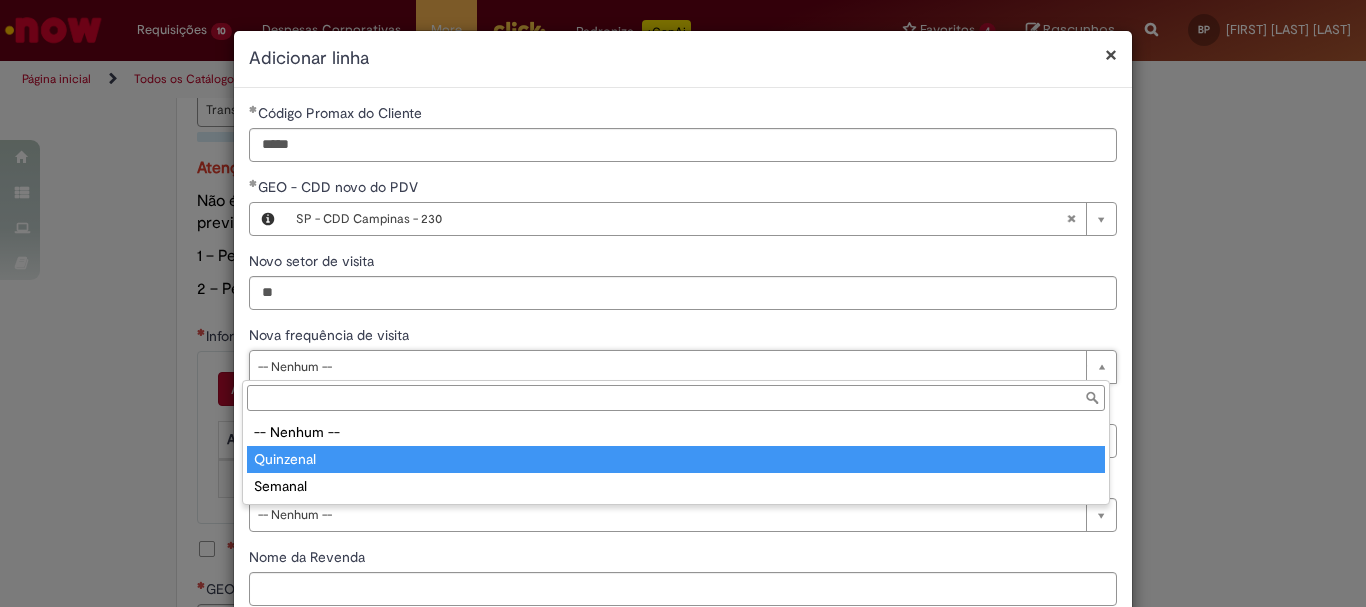 drag, startPoint x: 320, startPoint y: 476, endPoint x: 324, endPoint y: 463, distance: 13.601471 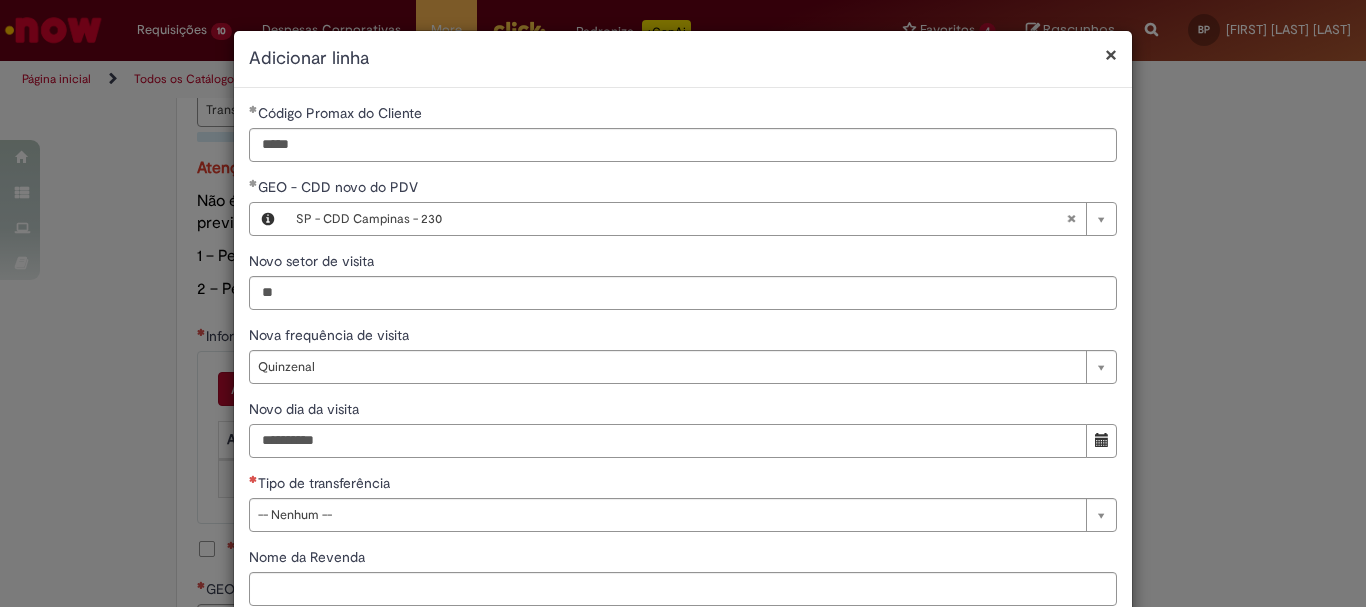 drag, startPoint x: 741, startPoint y: 440, endPoint x: 727, endPoint y: 433, distance: 15.652476 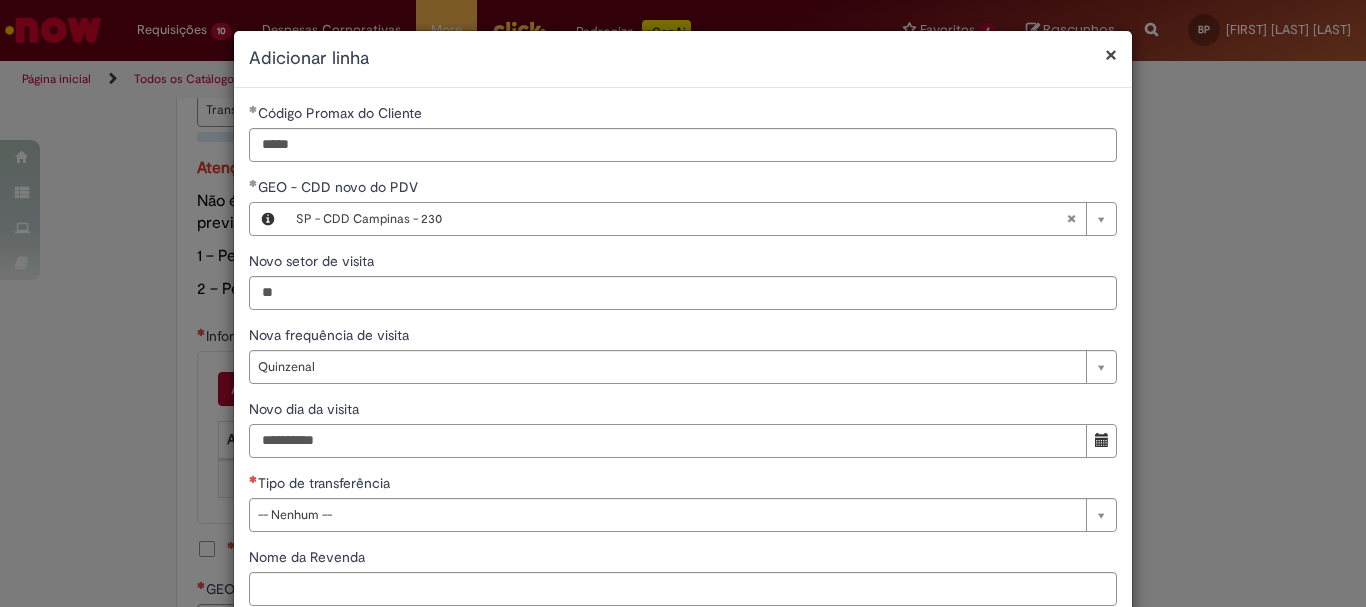 type on "**********" 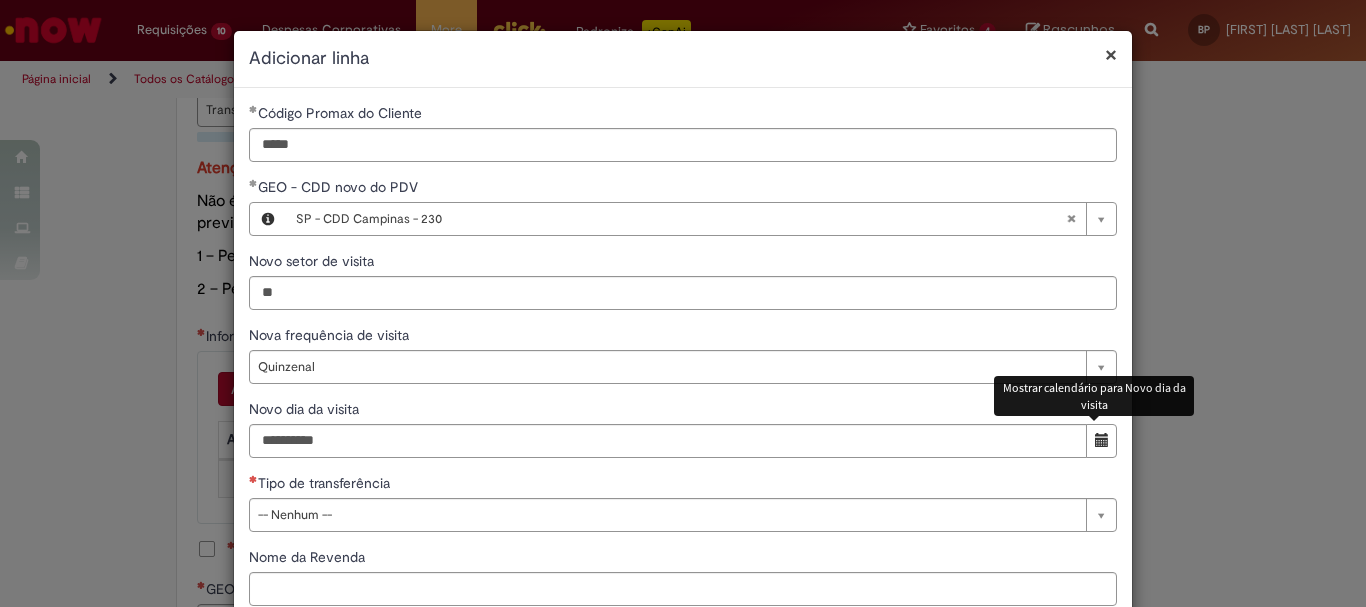 type 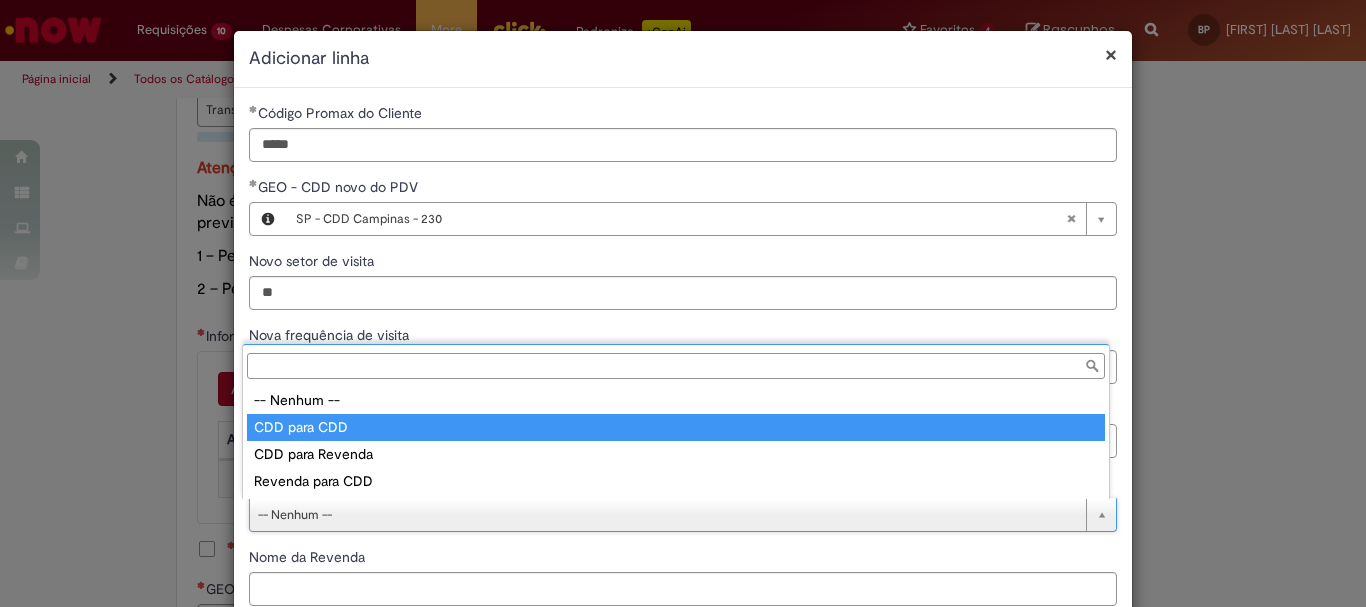type on "**********" 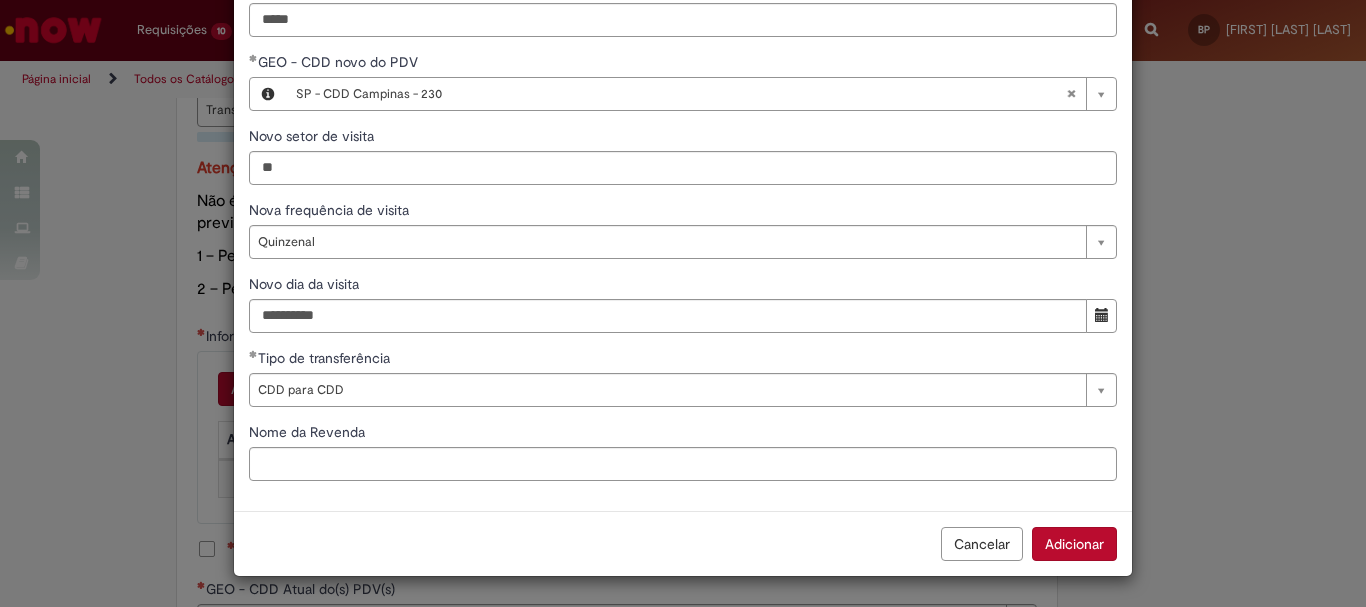 click on "Nome da Revenda" at bounding box center (683, 434) 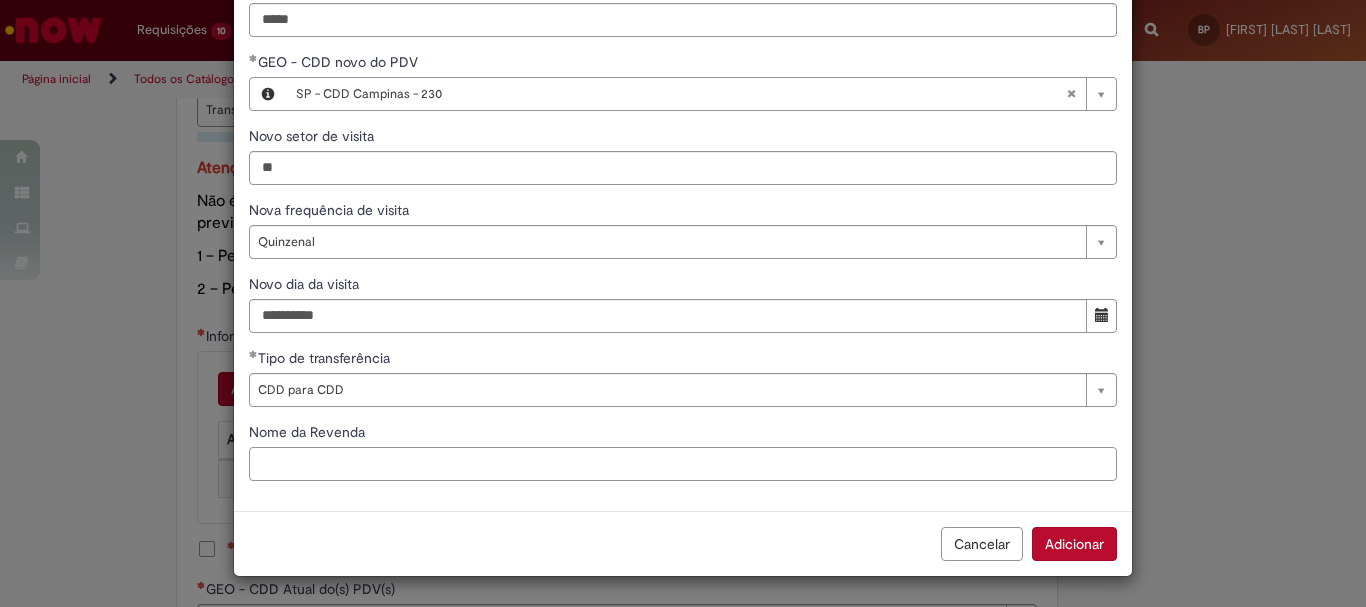 click on "Nome da Revenda" at bounding box center [683, 464] 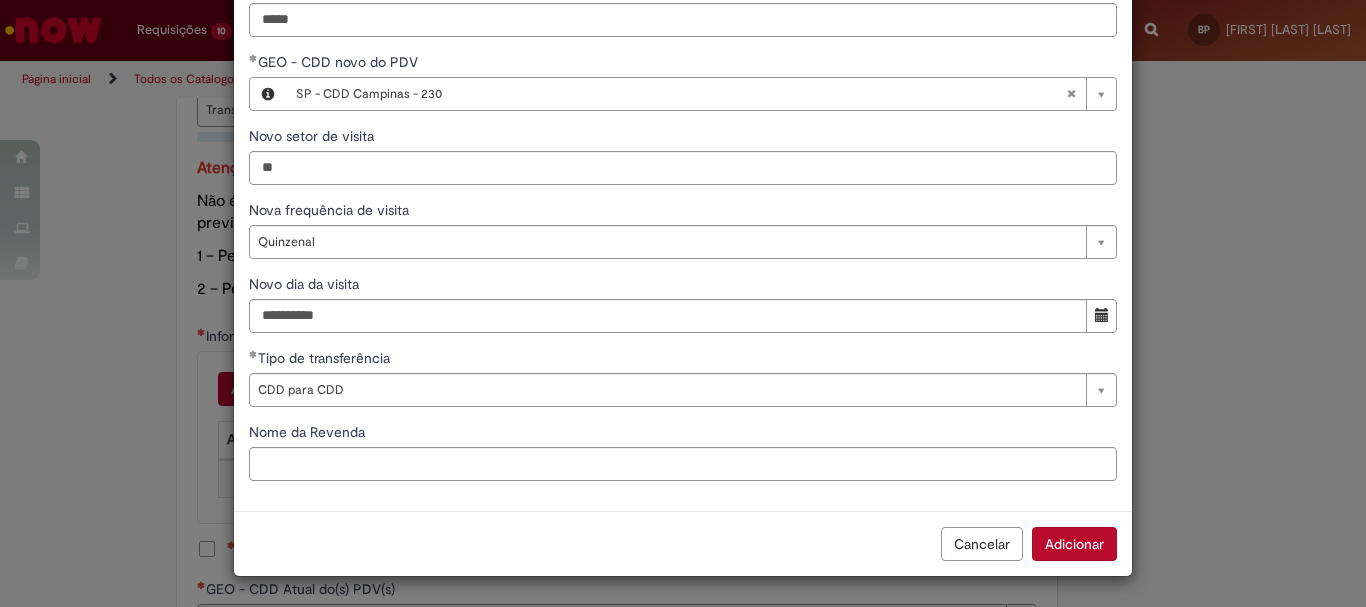 click on "Cancelar   Adicionar" at bounding box center (683, 543) 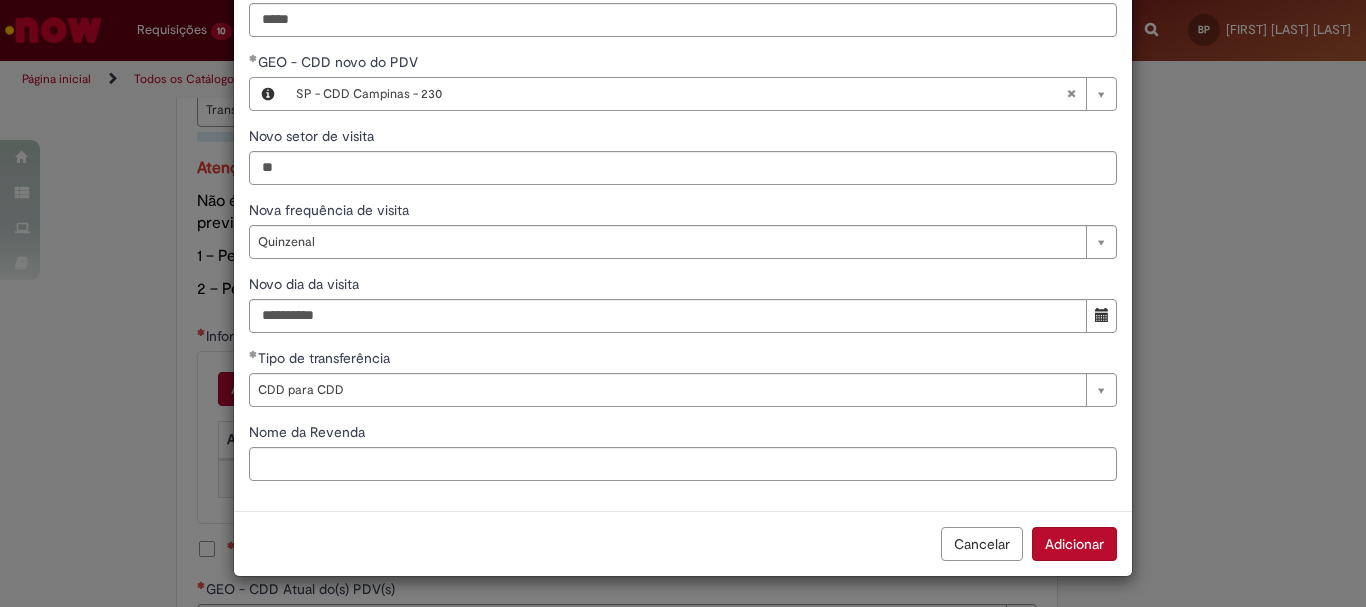 click on "Adicionar" at bounding box center [1074, 544] 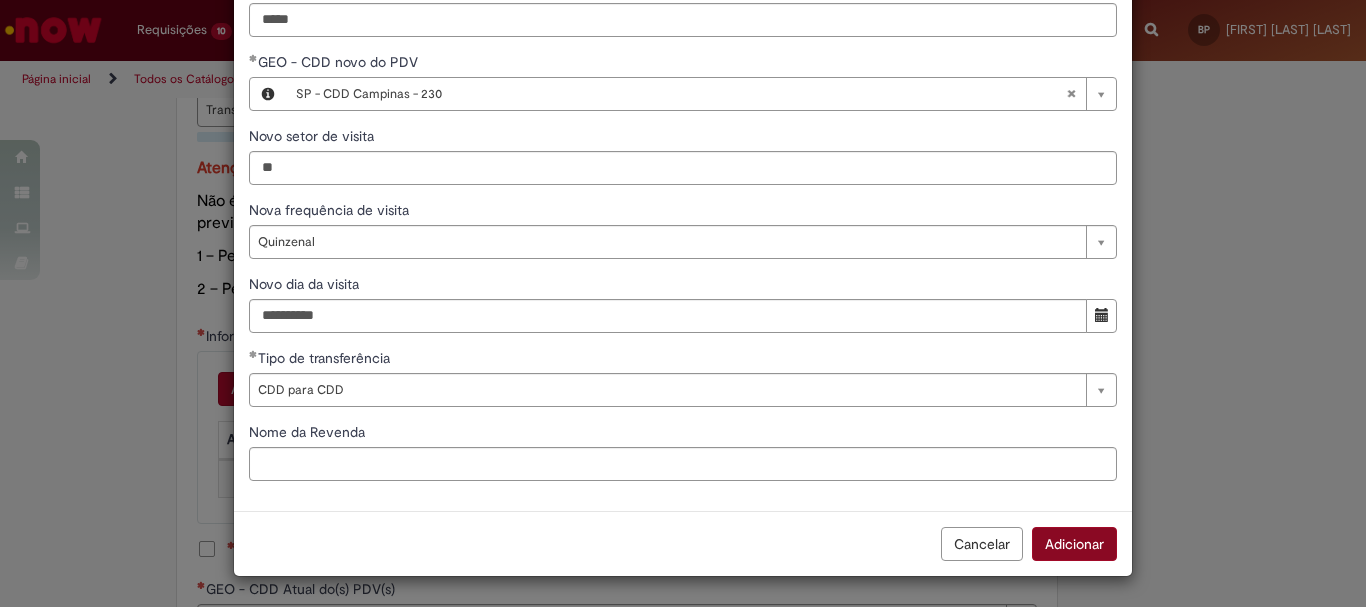 scroll, scrollTop: 125, scrollLeft: 0, axis: vertical 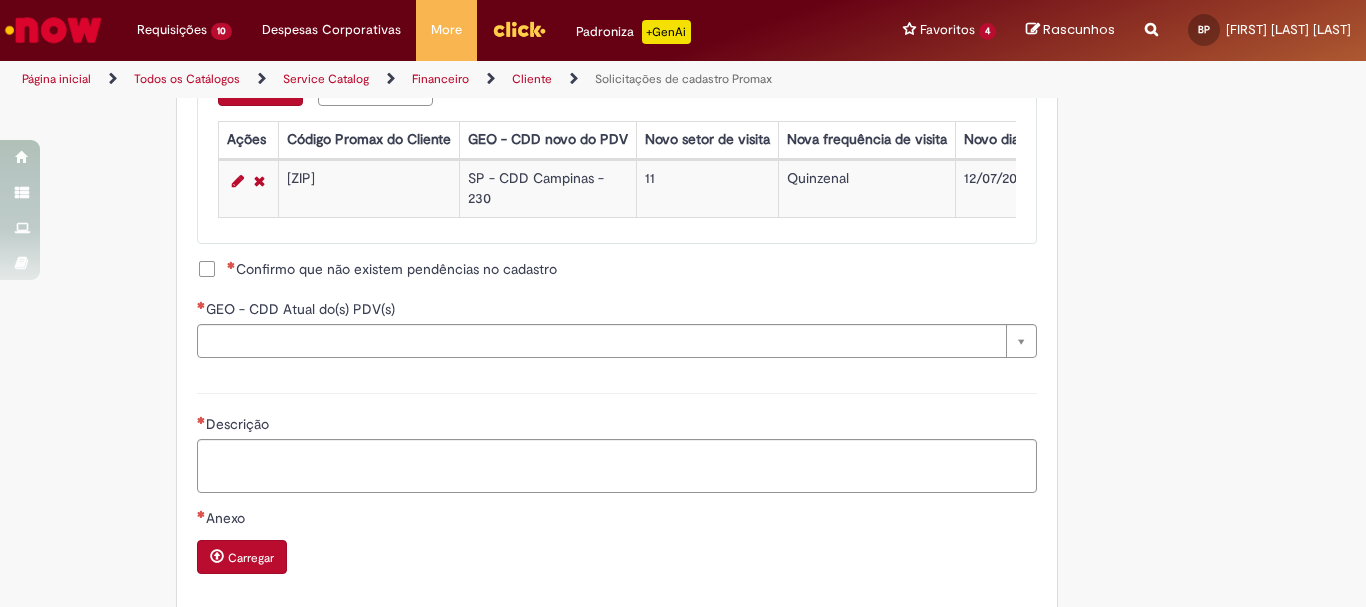 click on "Confirmo que não existem pendências no cadastro" at bounding box center (392, 269) 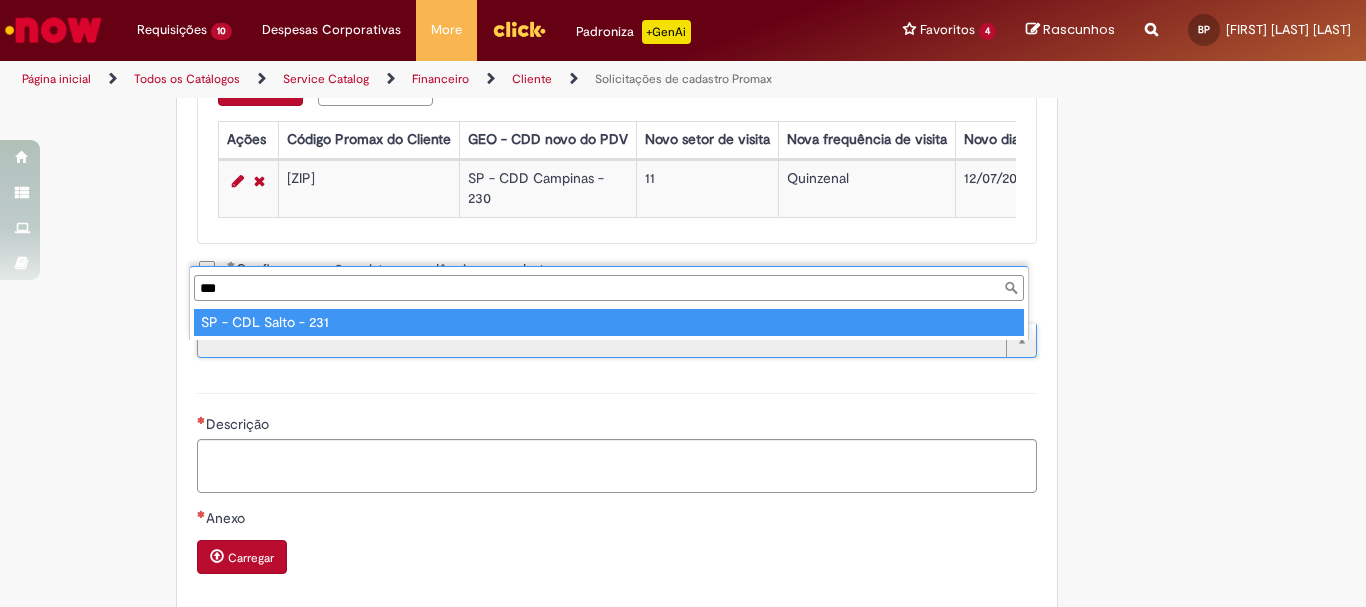 type on "***" 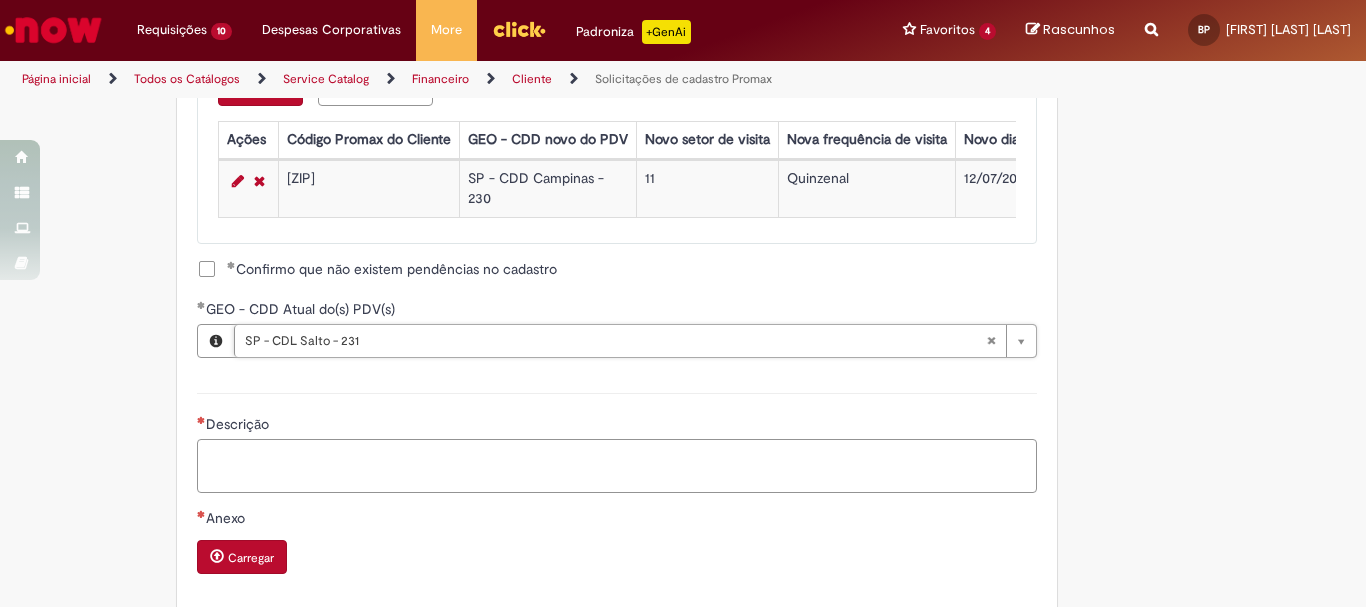 click on "Descrição" at bounding box center (617, 466) 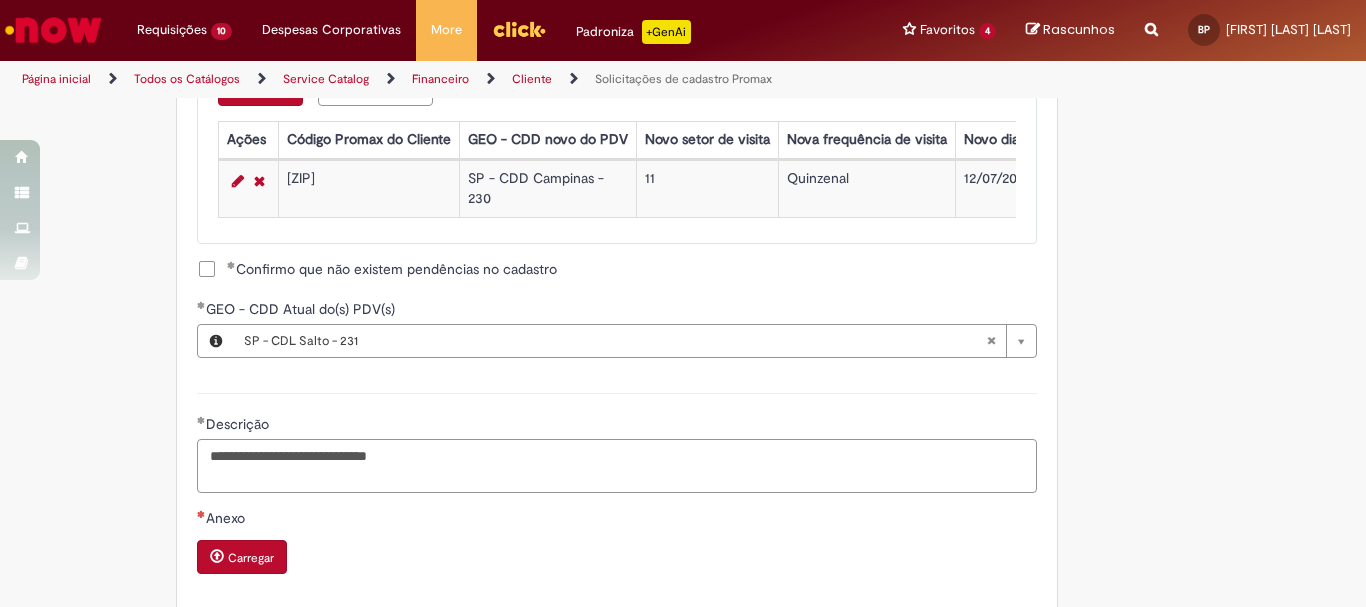 scroll, scrollTop: 1500, scrollLeft: 0, axis: vertical 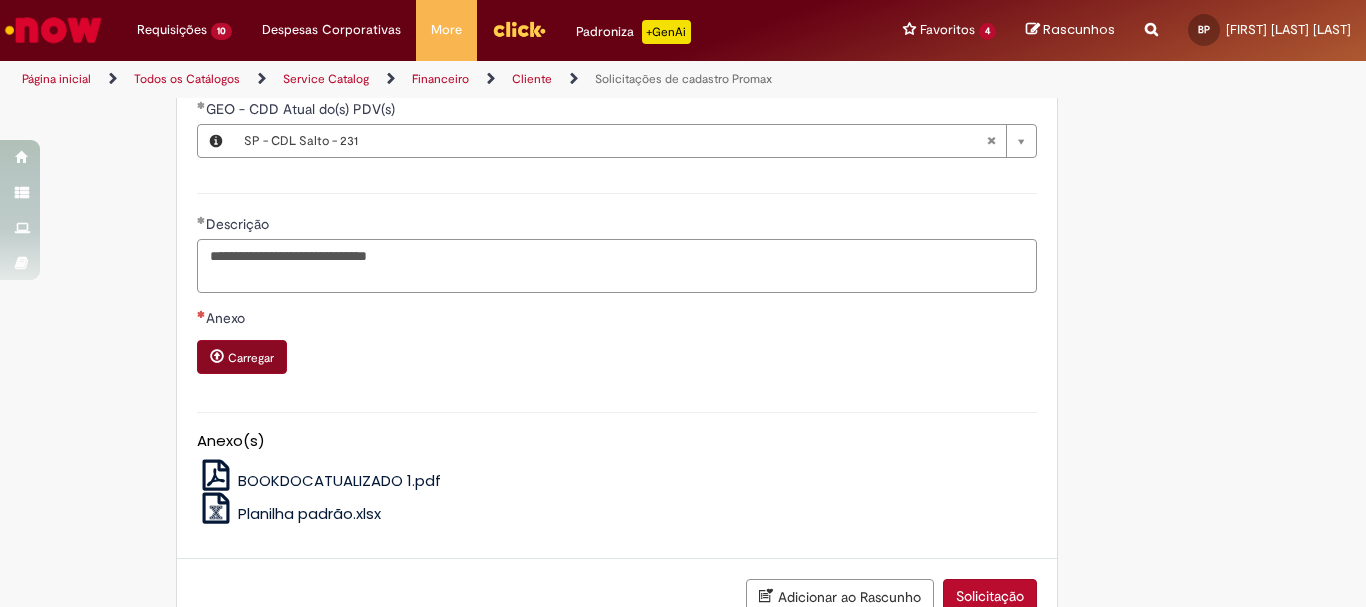 type on "**********" 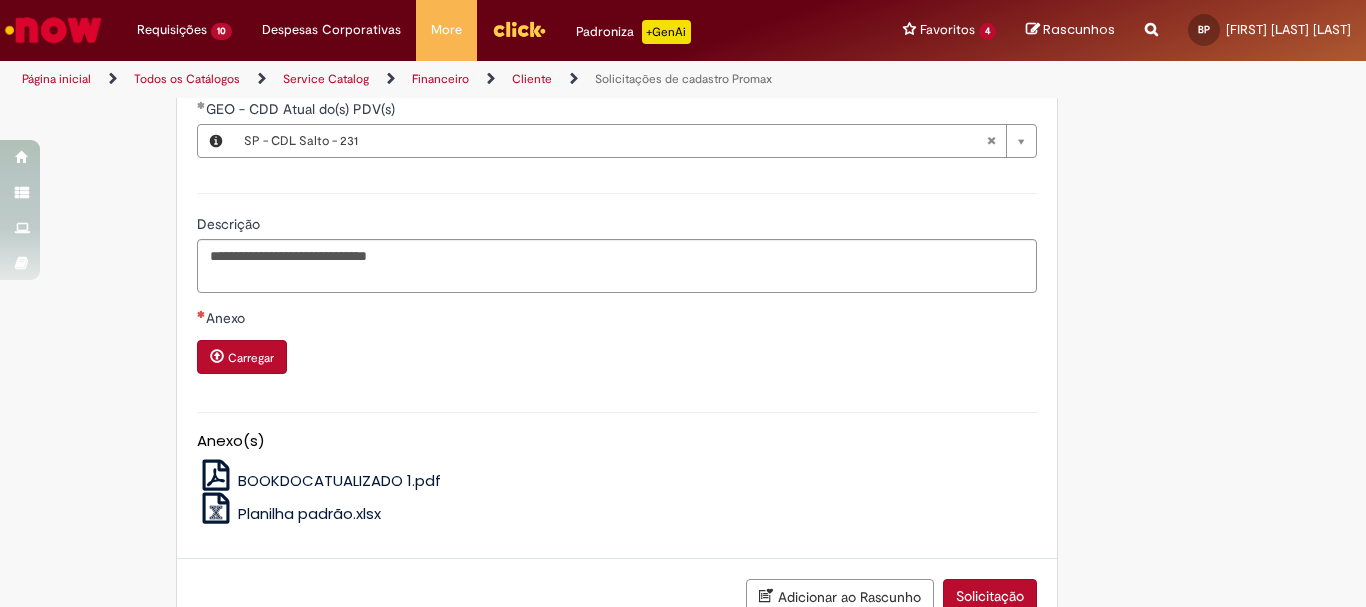 click on "Carregar" at bounding box center (251, 358) 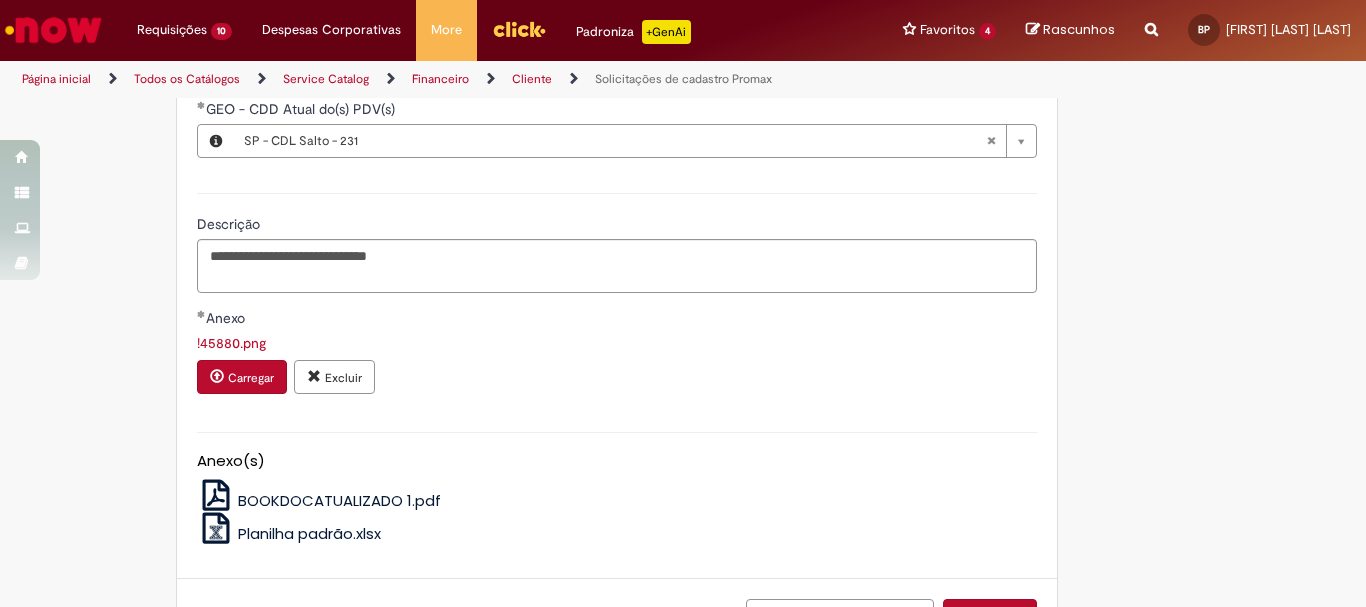 scroll, scrollTop: 1586, scrollLeft: 0, axis: vertical 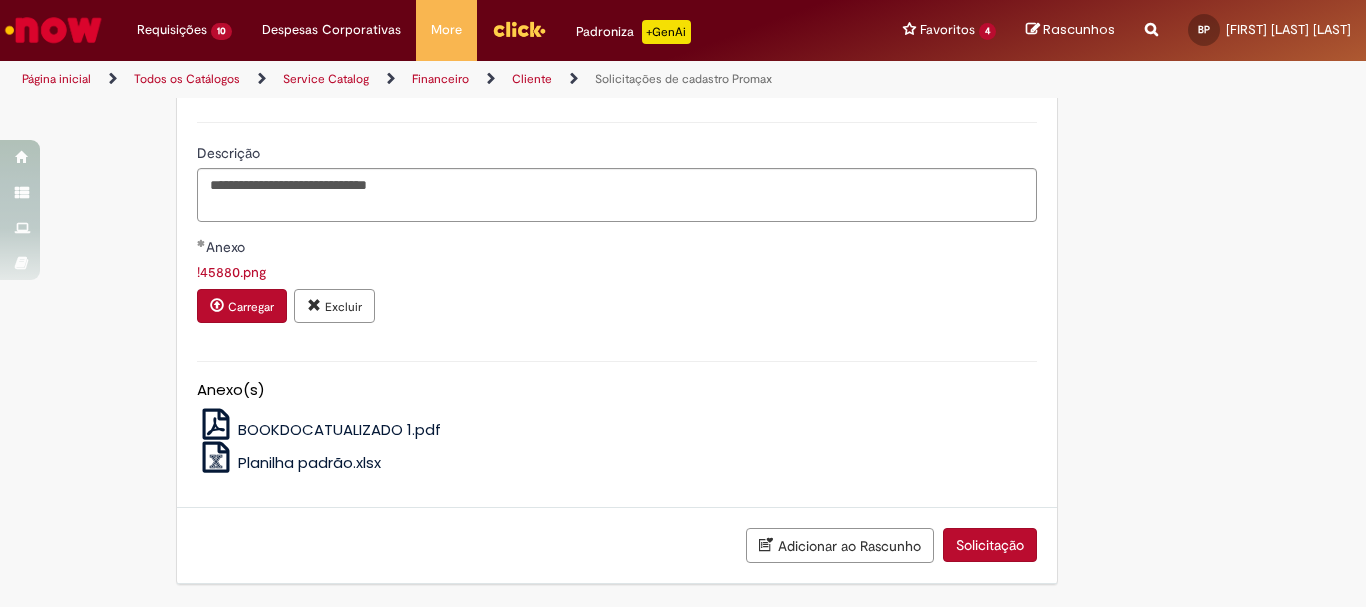 click on "Solicitação" at bounding box center (990, 545) 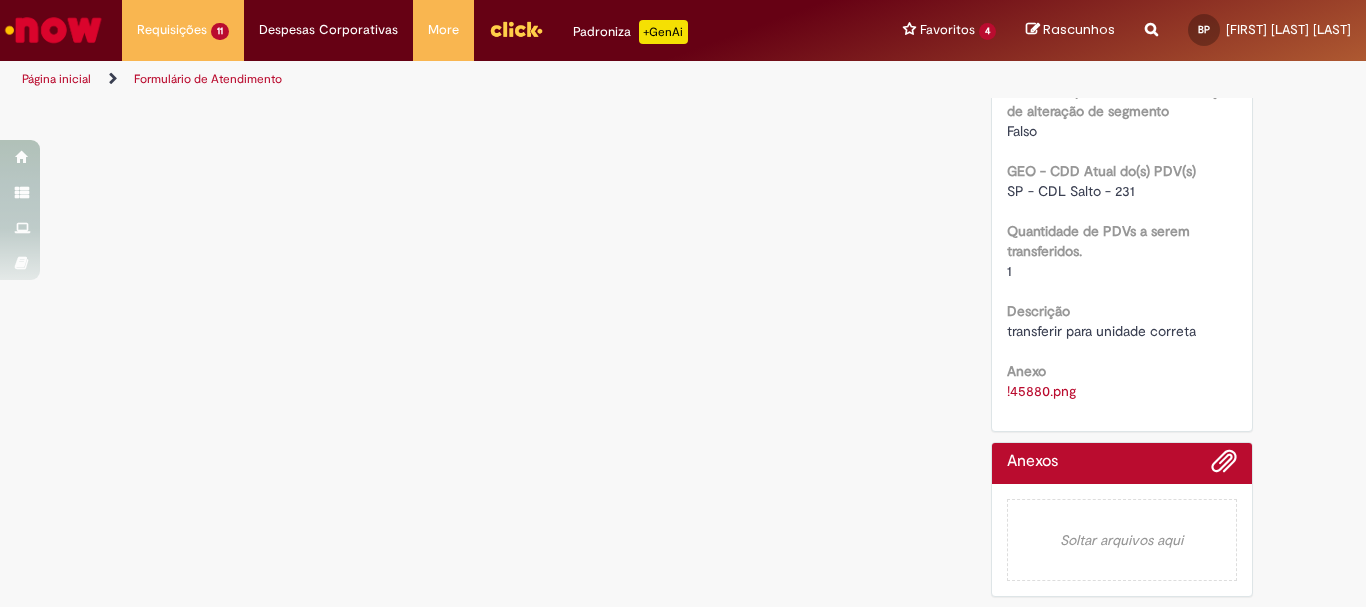 scroll, scrollTop: 0, scrollLeft: 0, axis: both 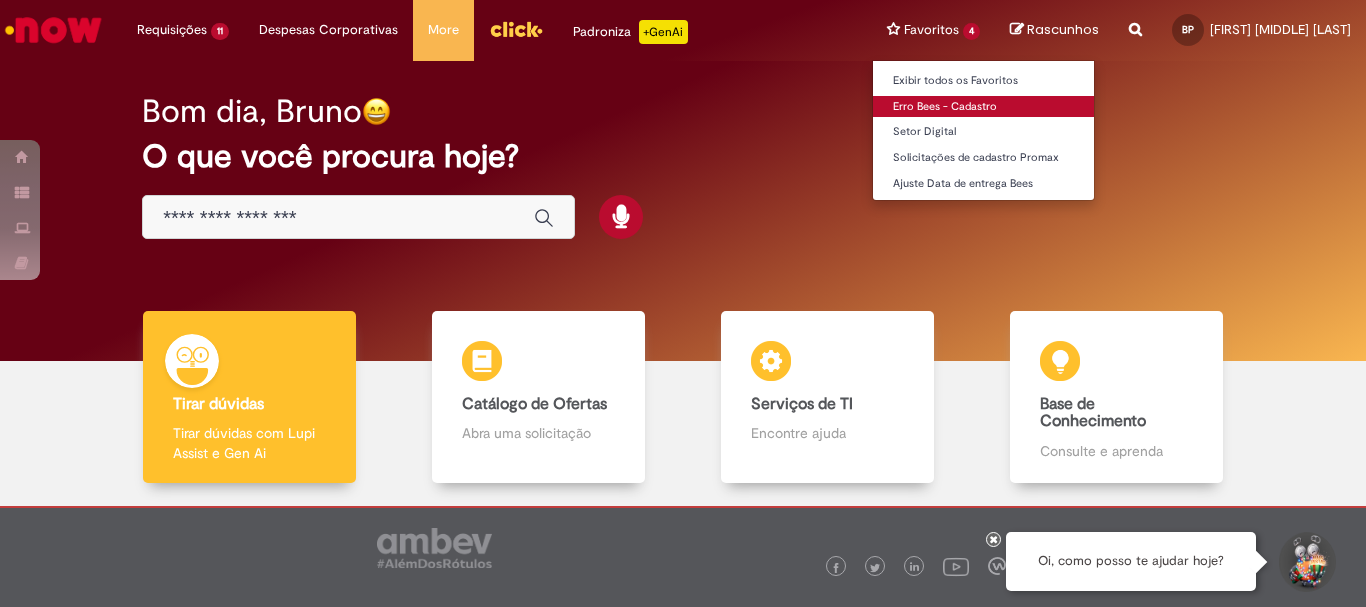 click on "Erro Bees - Cadastro" at bounding box center [983, 107] 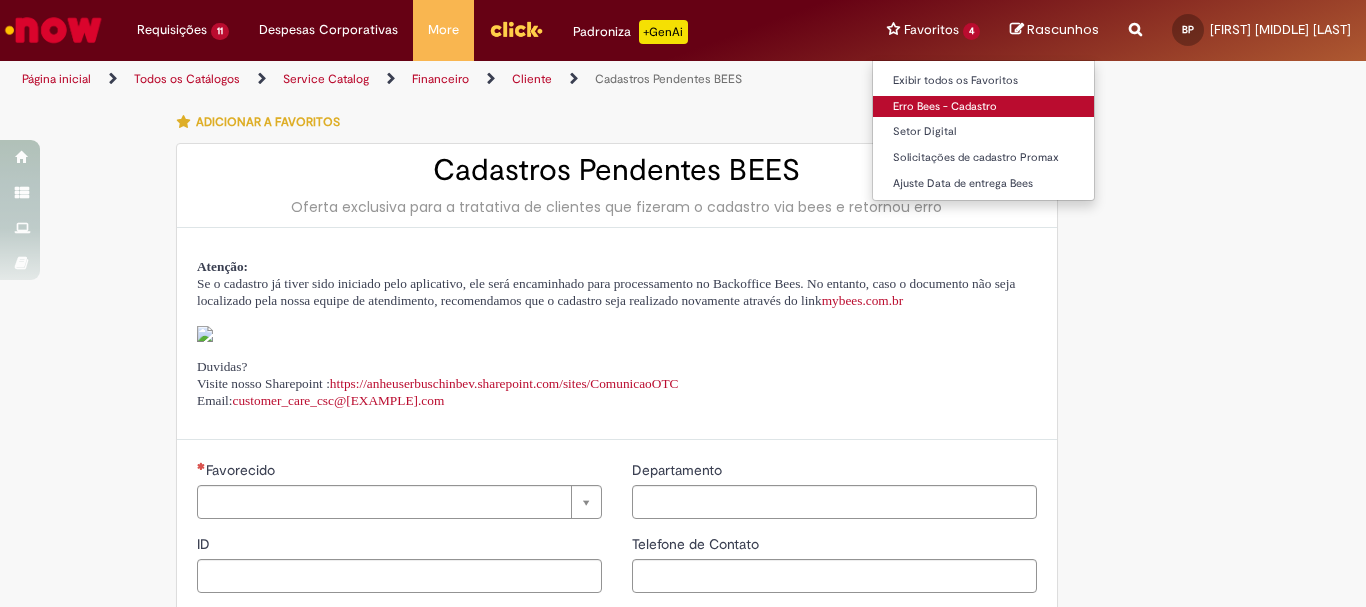 type on "********" 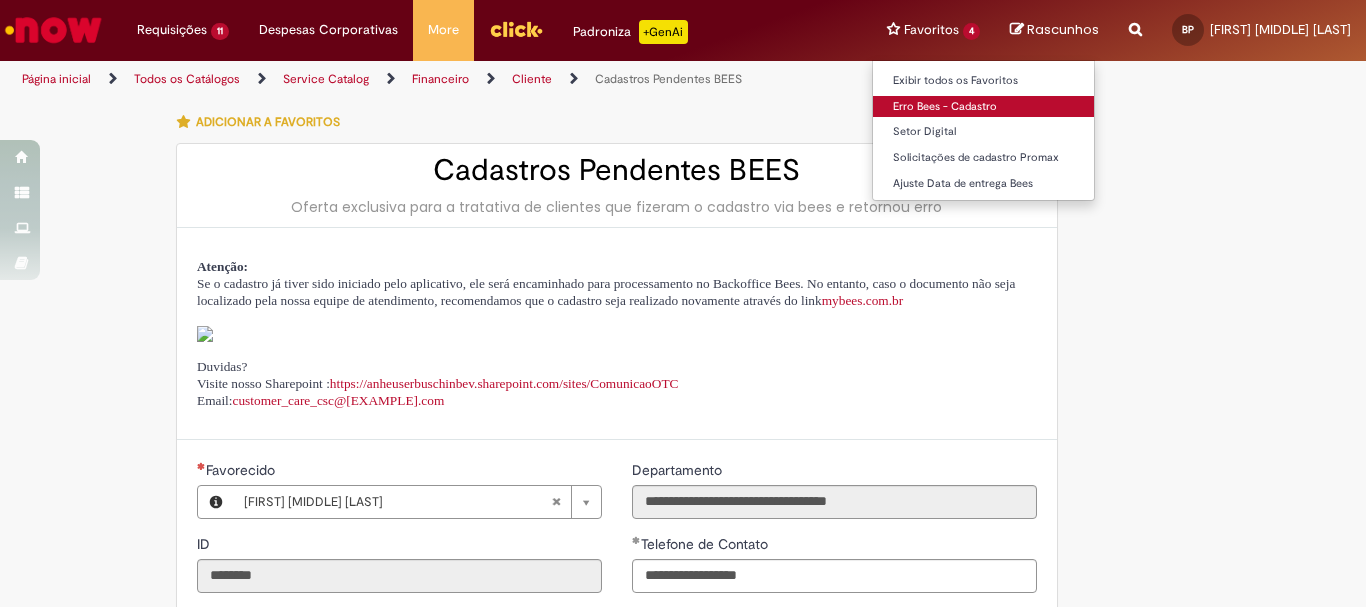 type on "**********" 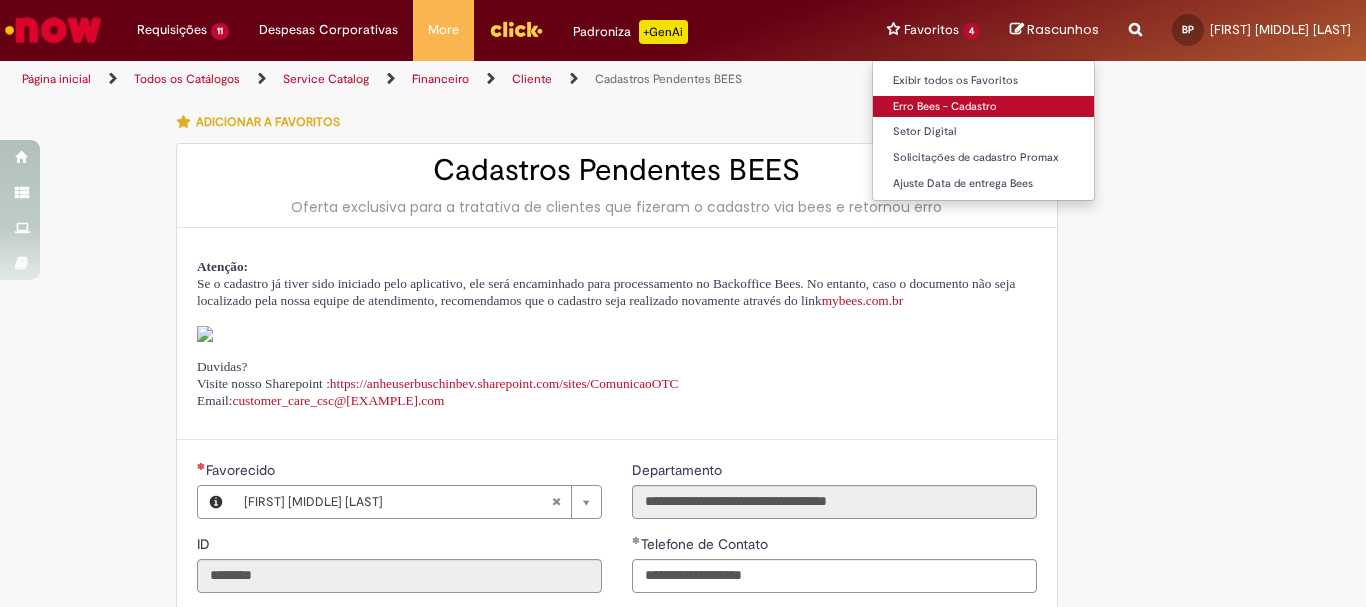 type on "**********" 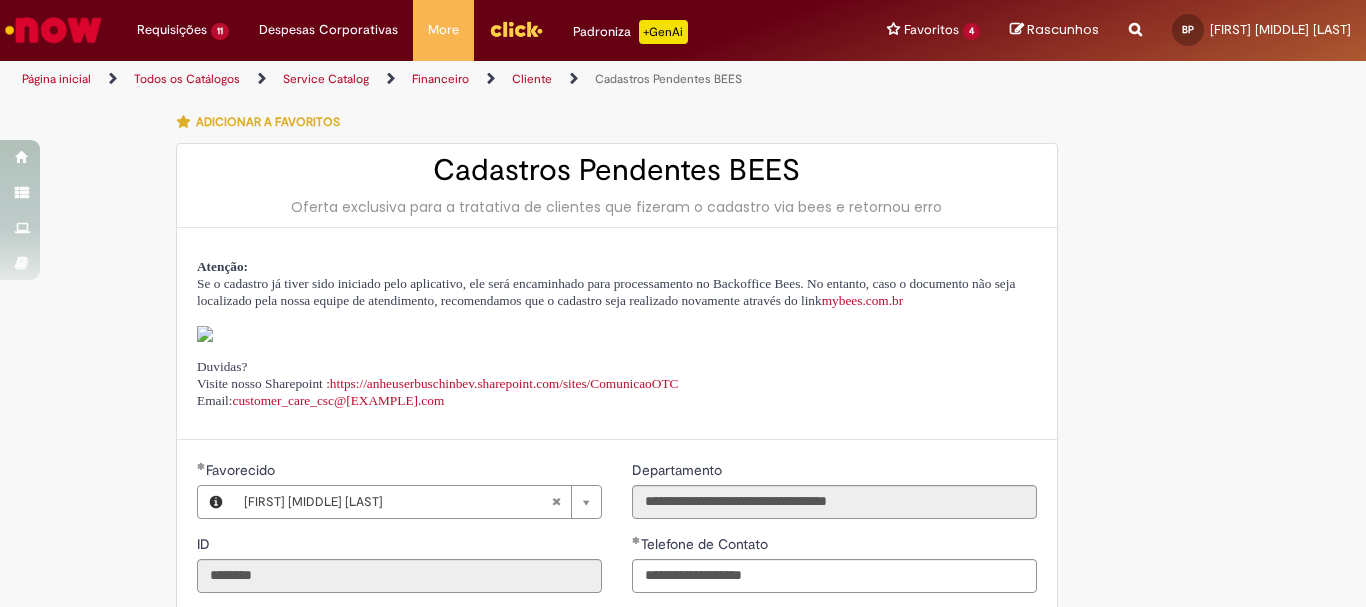 click on "**********" at bounding box center (683, 686) 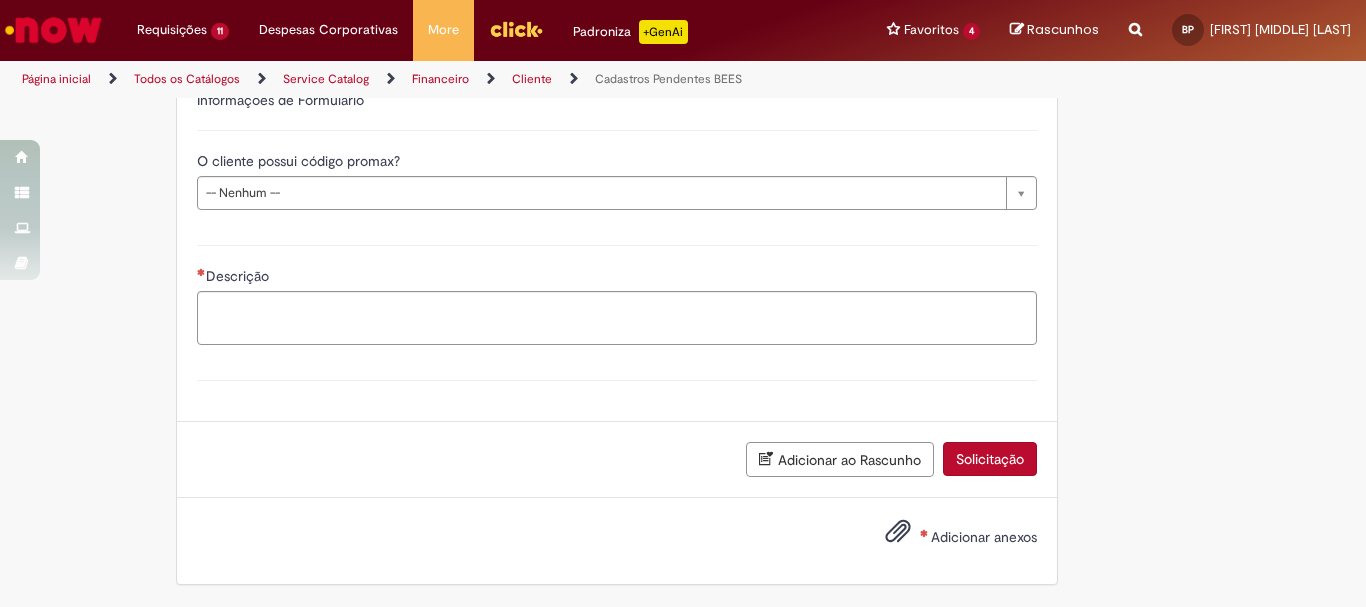 scroll, scrollTop: 496, scrollLeft: 0, axis: vertical 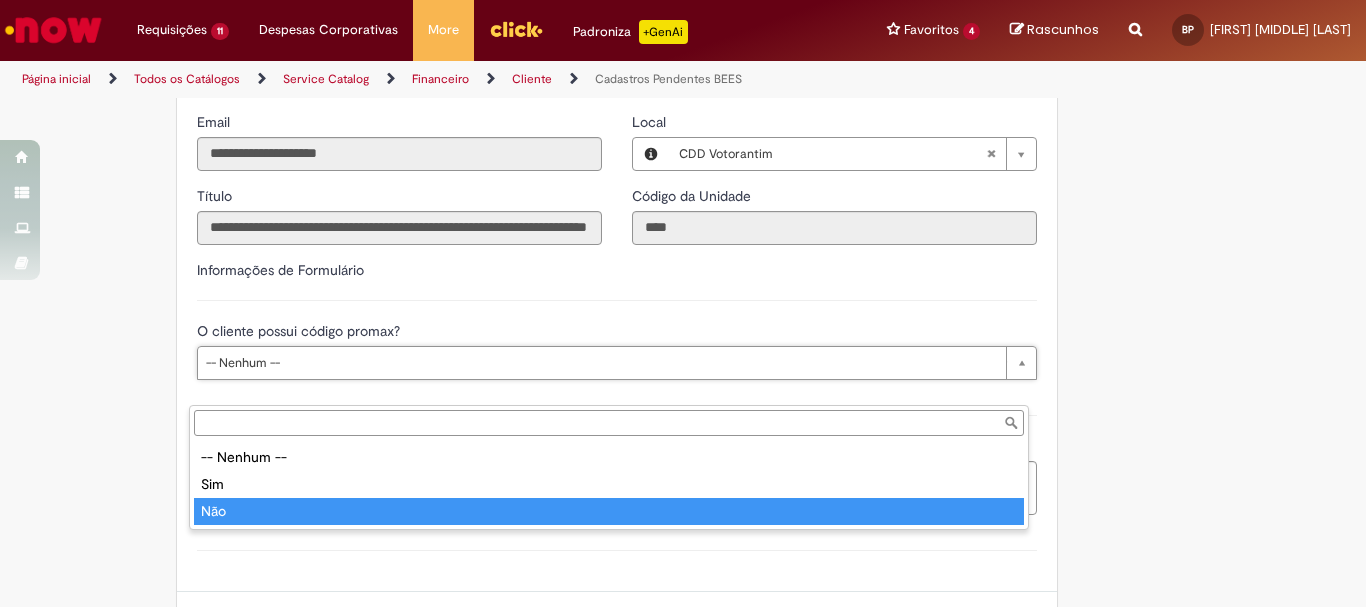 type on "***" 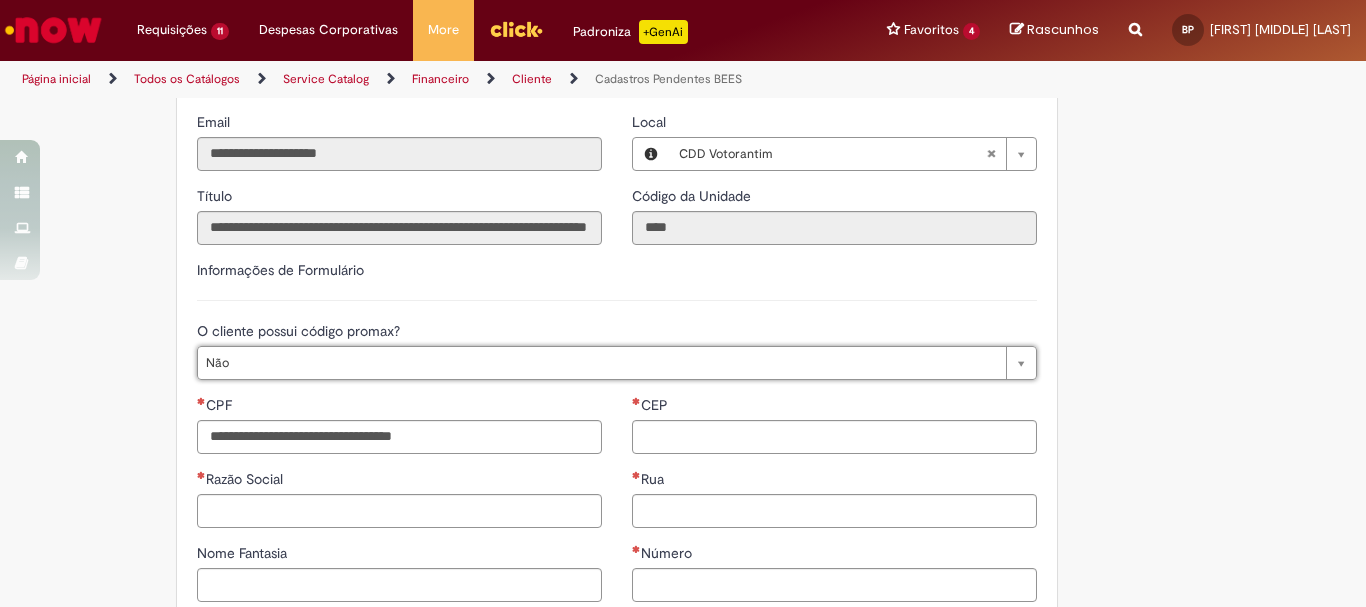 click on "**********" at bounding box center [617, 601] 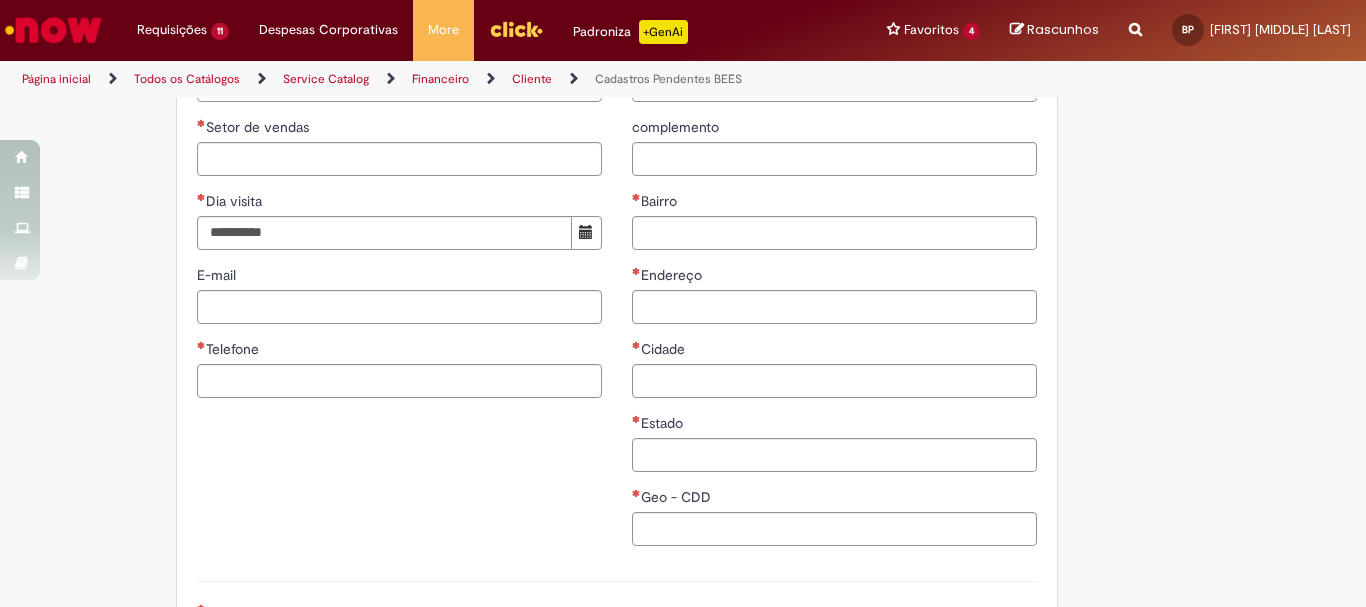 scroll, scrollTop: 796, scrollLeft: 0, axis: vertical 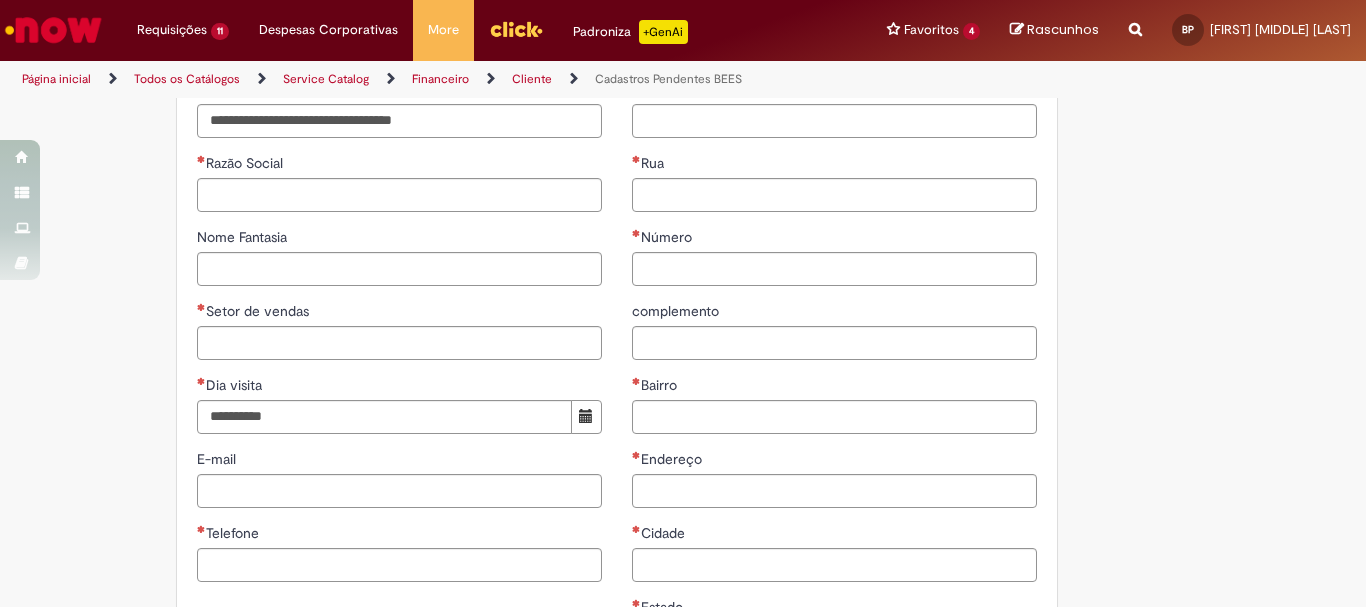 click on "**********" at bounding box center [683, 207] 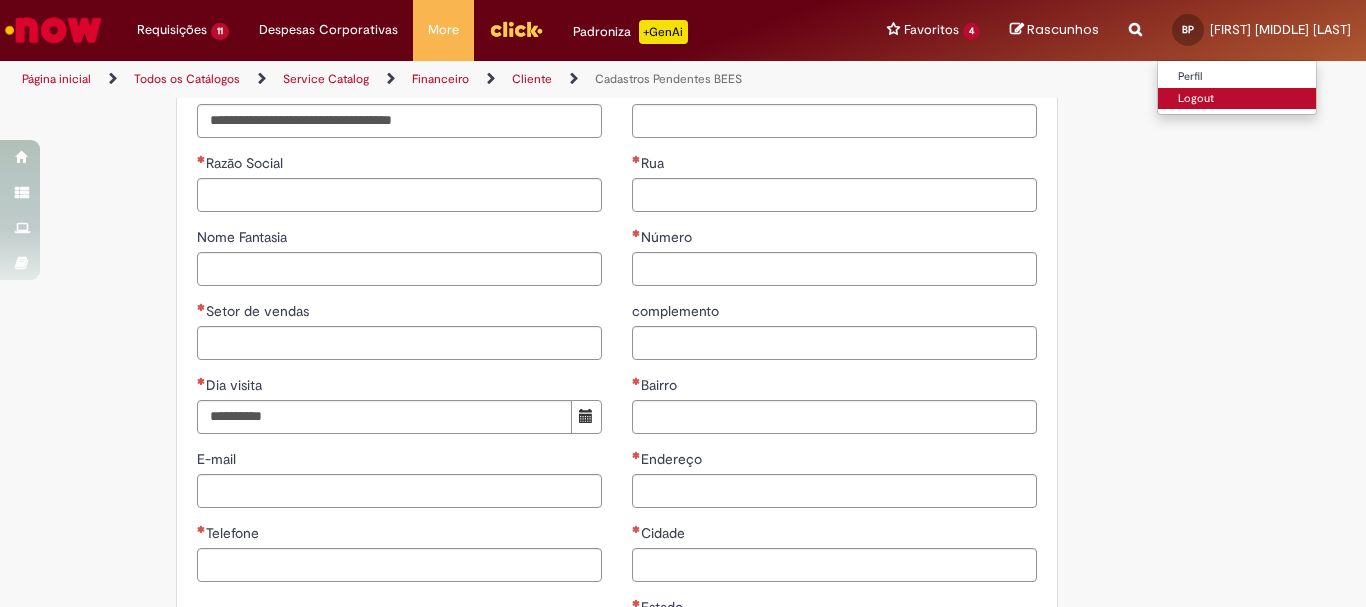 click on "Logout" at bounding box center (1237, 99) 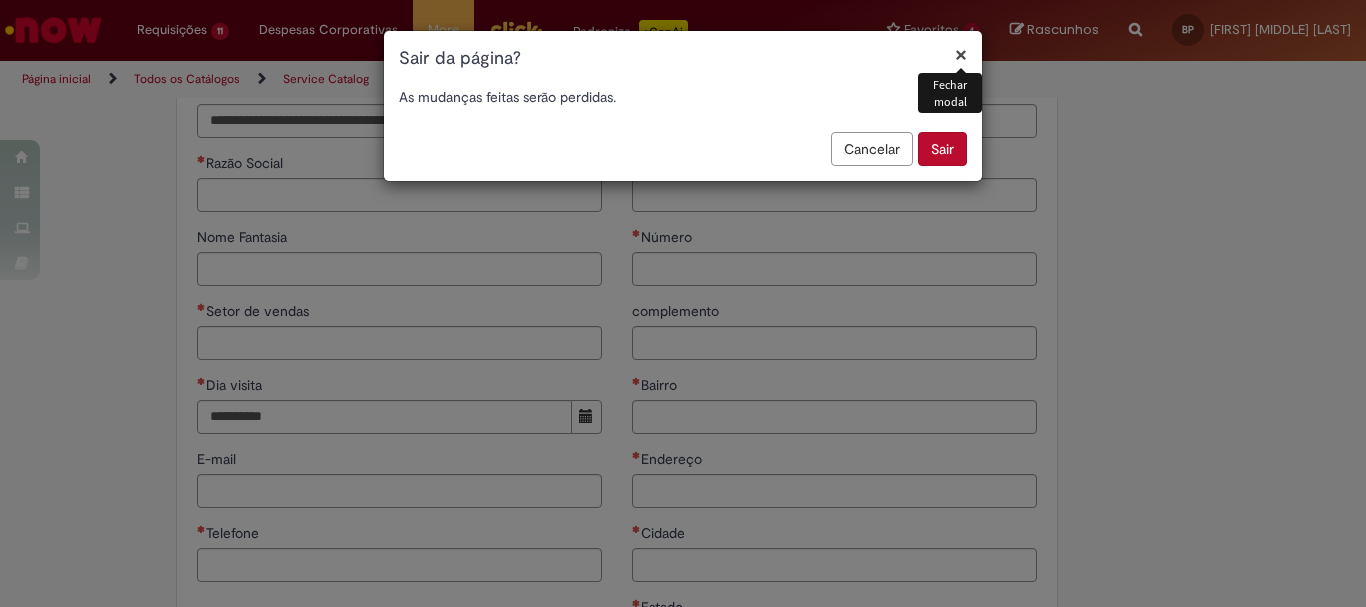click on "× Fechar modal Sair da página?" at bounding box center [683, 51] 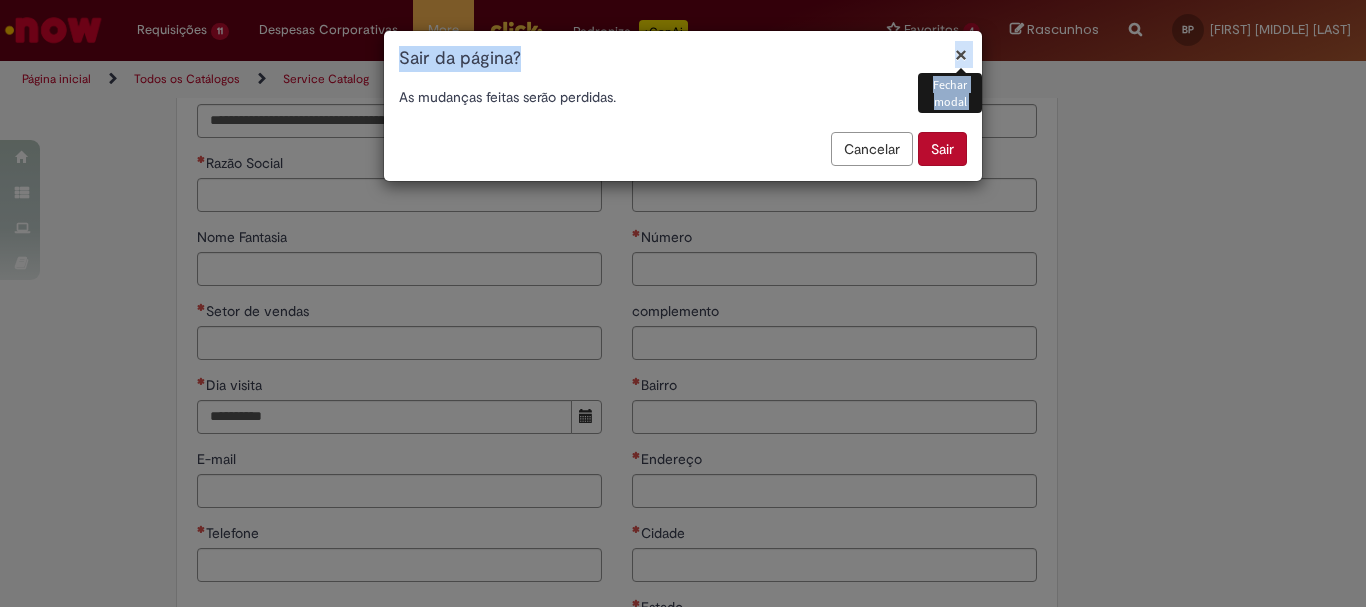 click on "×" at bounding box center [961, 54] 